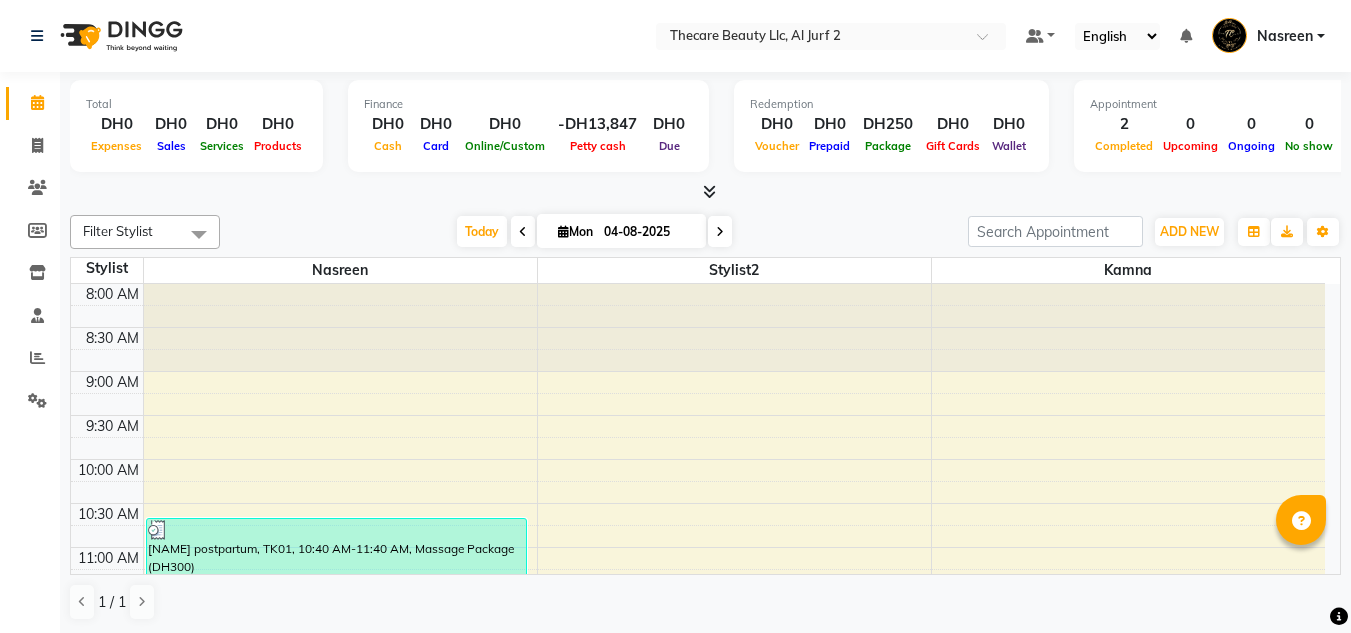 scroll, scrollTop: 0, scrollLeft: 0, axis: both 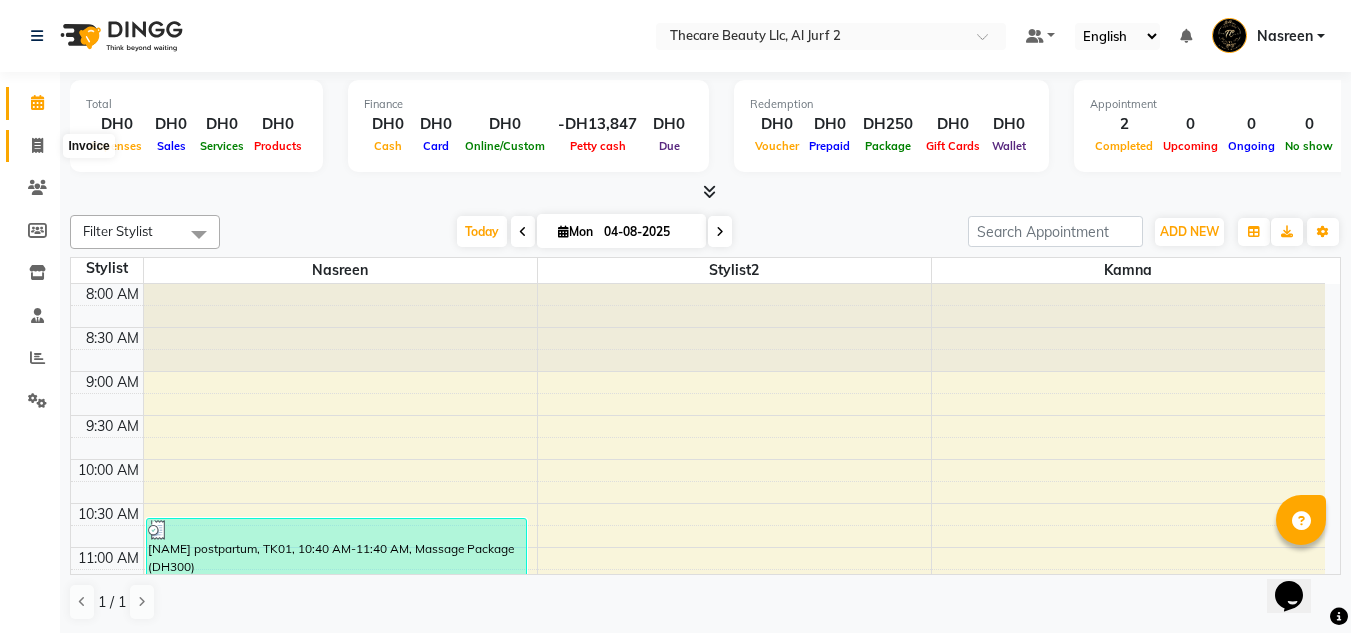 click 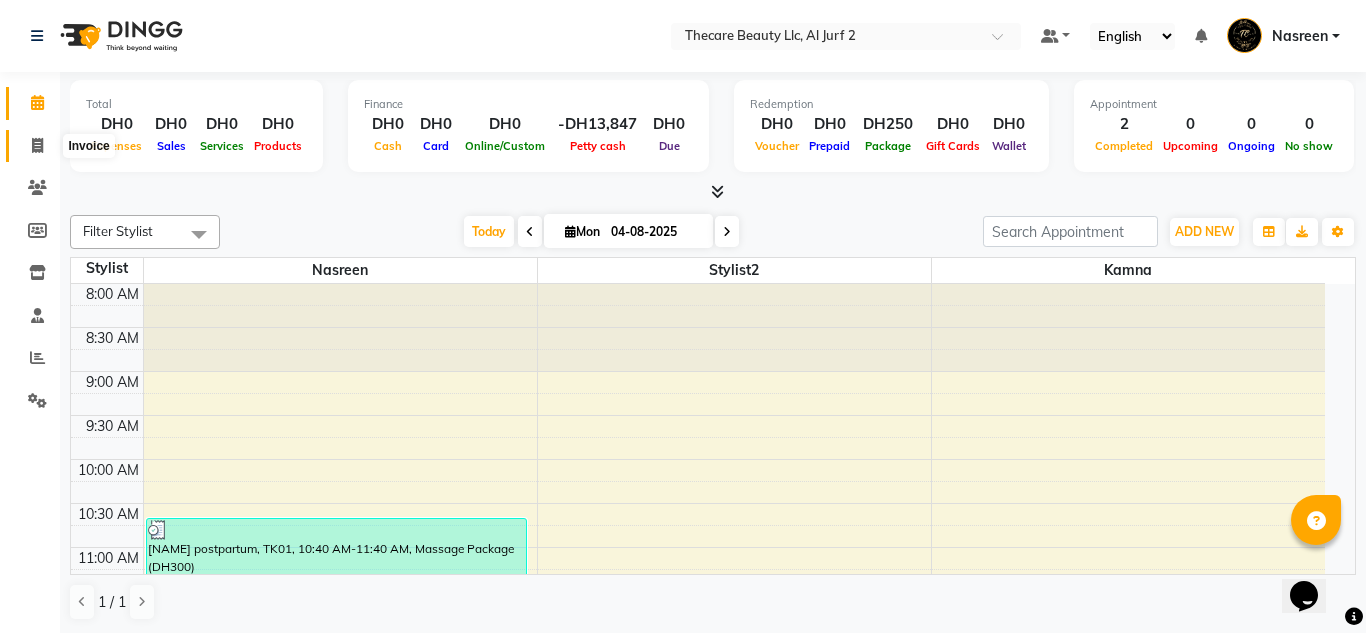 select on "service" 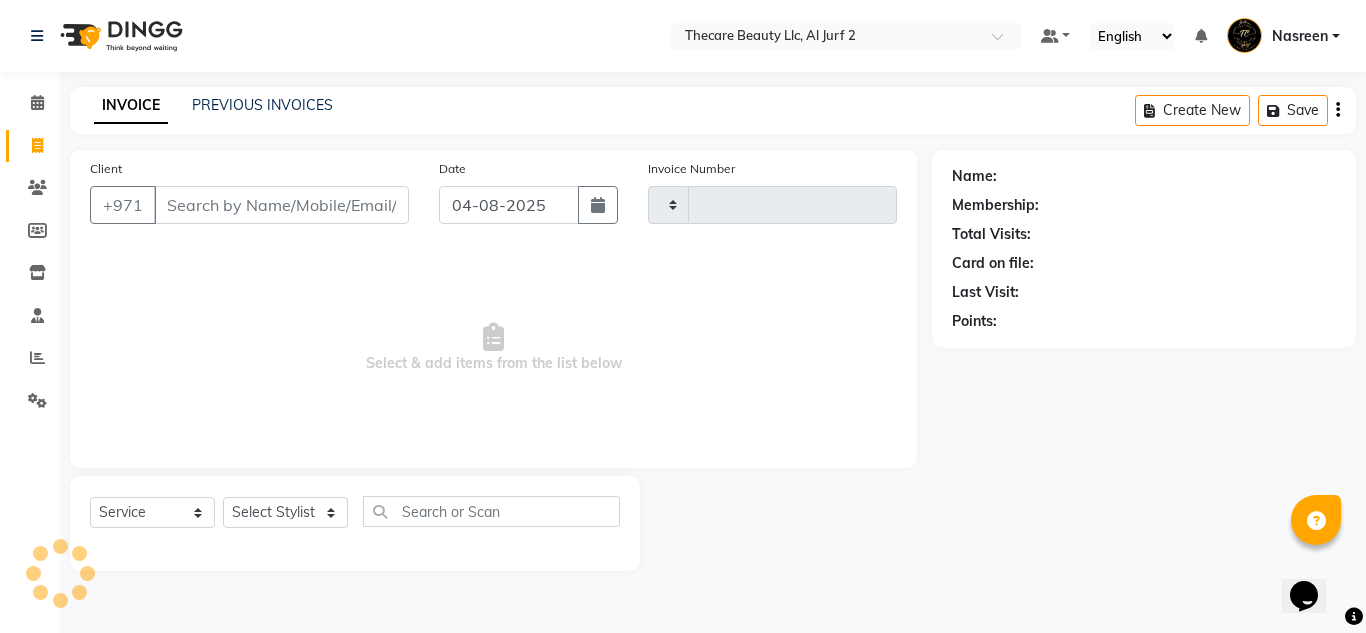 type on "0090" 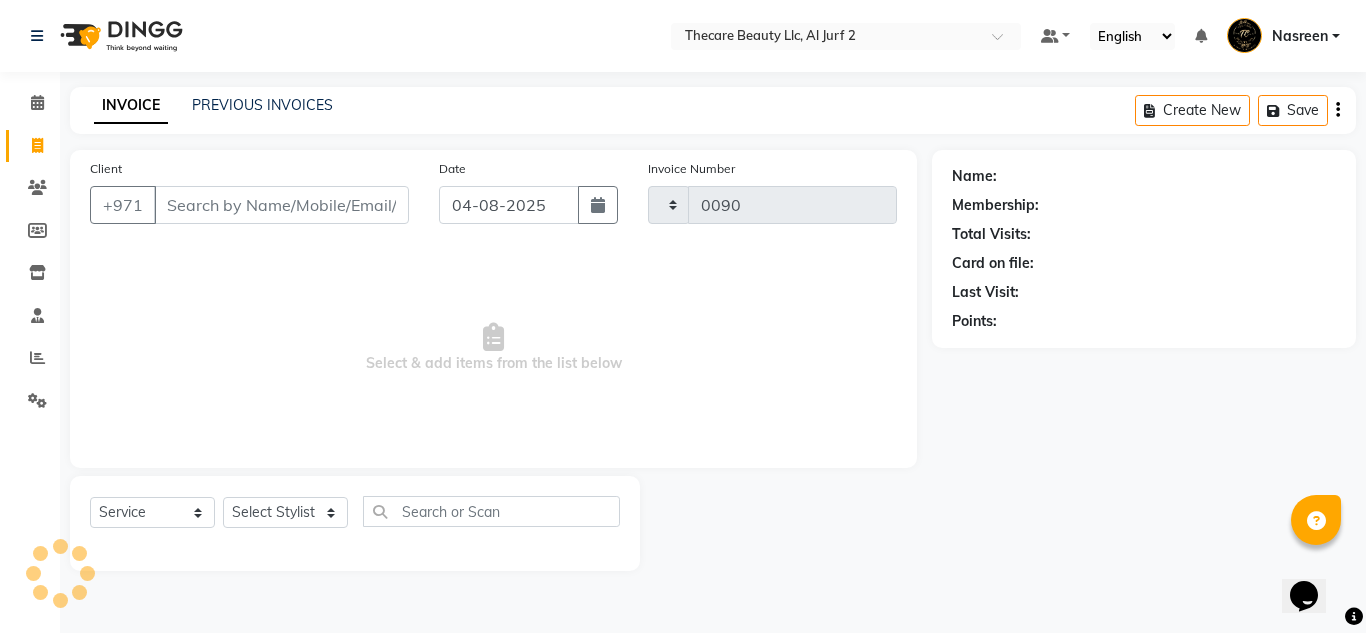 select on "8523" 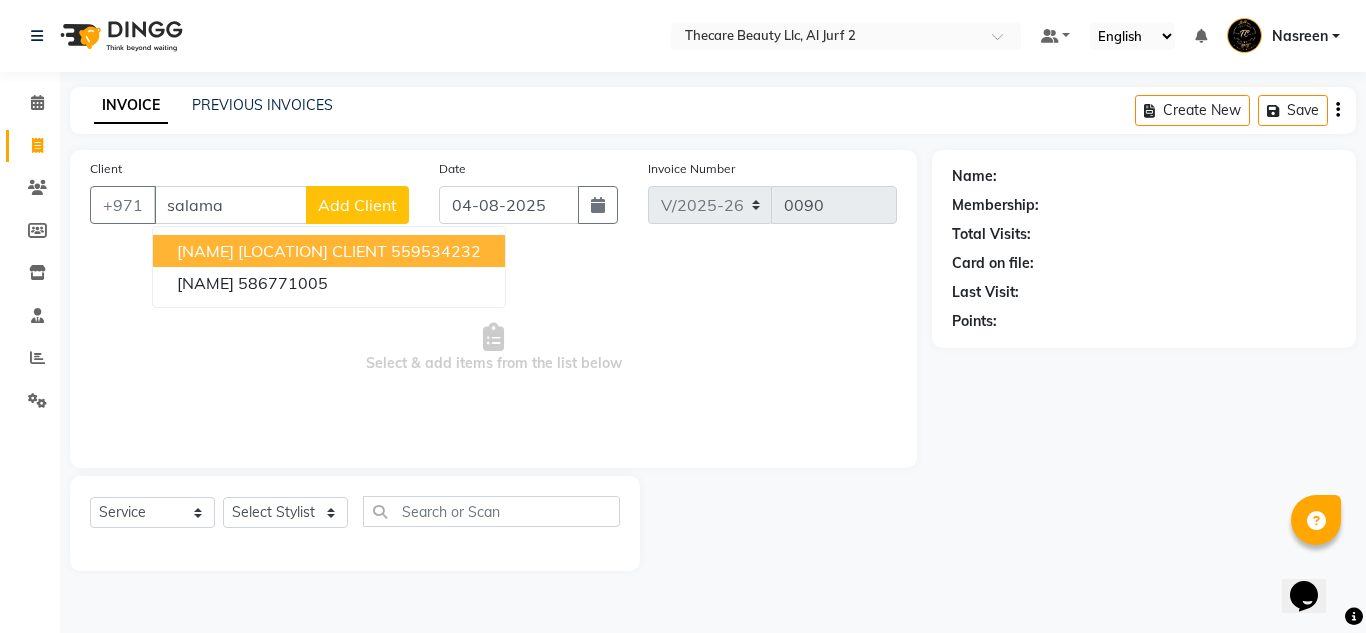 click on "[NAME] [LOCATION] CLIENT" at bounding box center [282, 251] 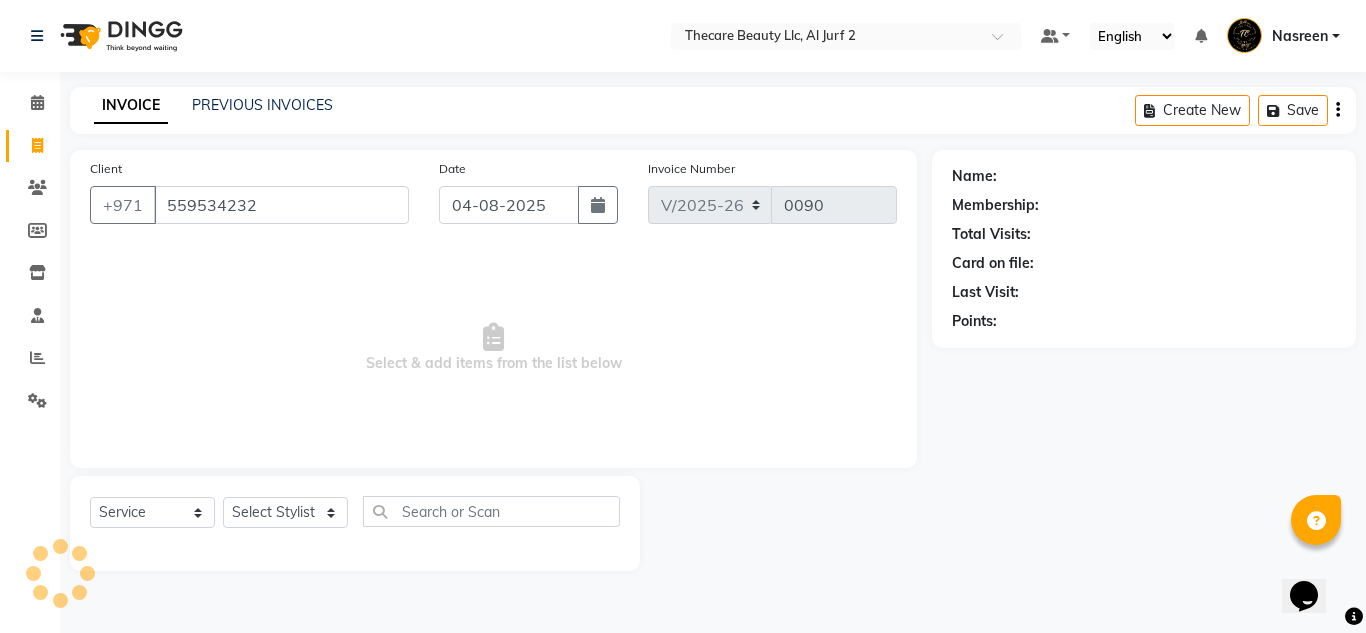 type on "559534232" 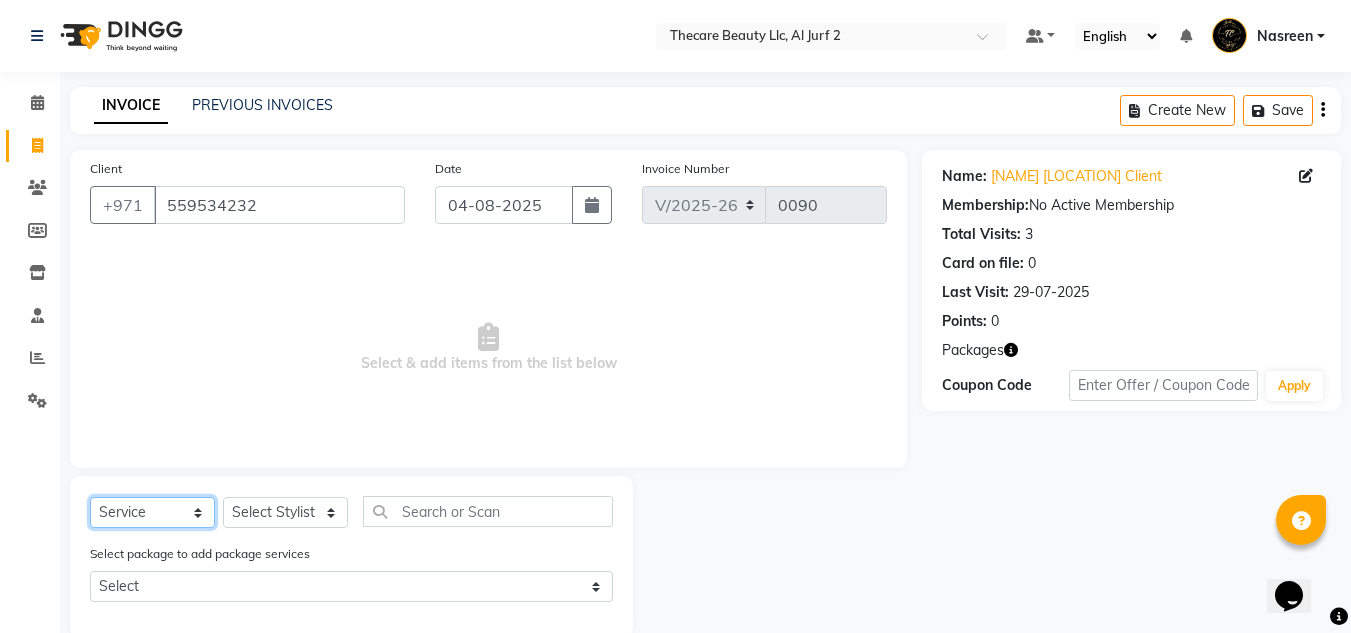 click on "Select  Service  Product  Membership  Package Voucher Prepaid Gift Card" 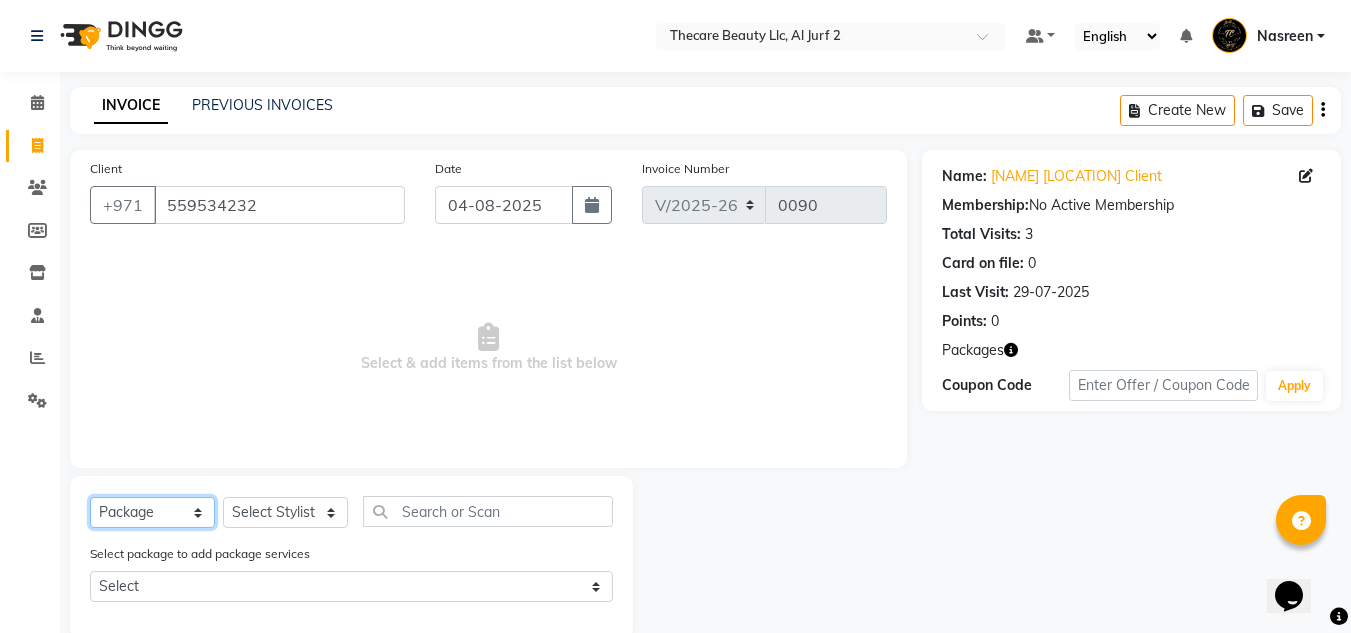 click on "Select  Service  Product  Membership  Package Voucher Prepaid Gift Card" 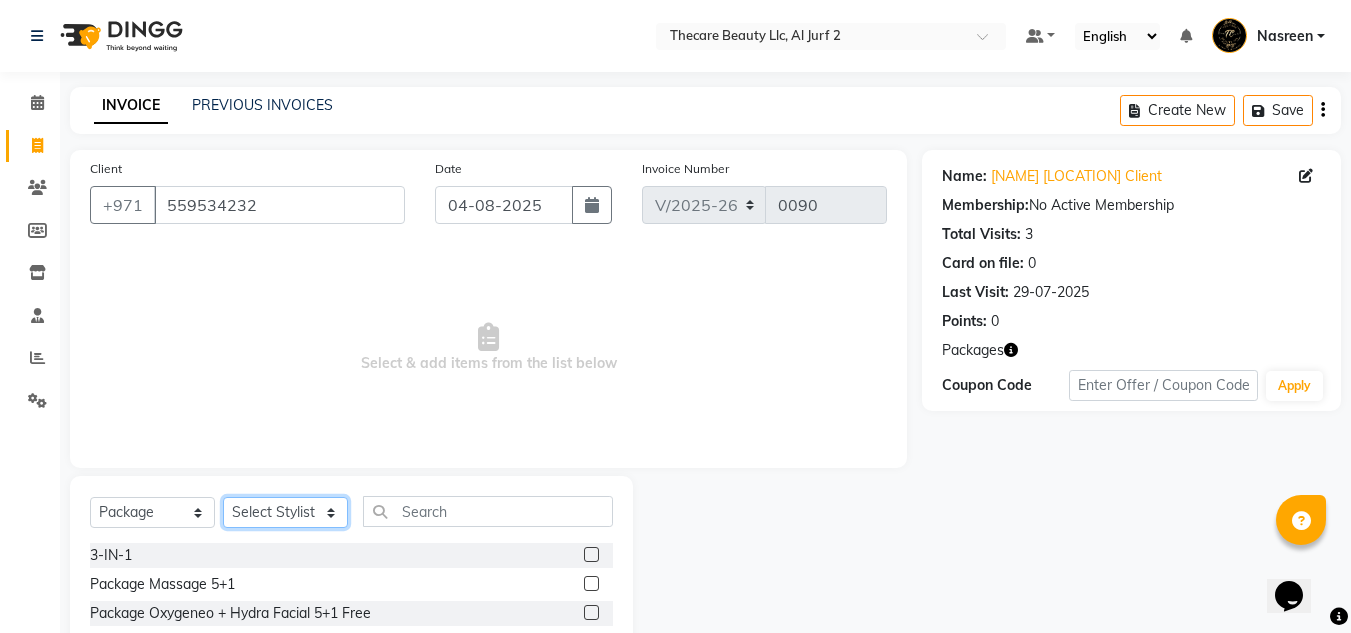 click on "Select Stylist [NAME] [NAME] [NAME] Stylist2" 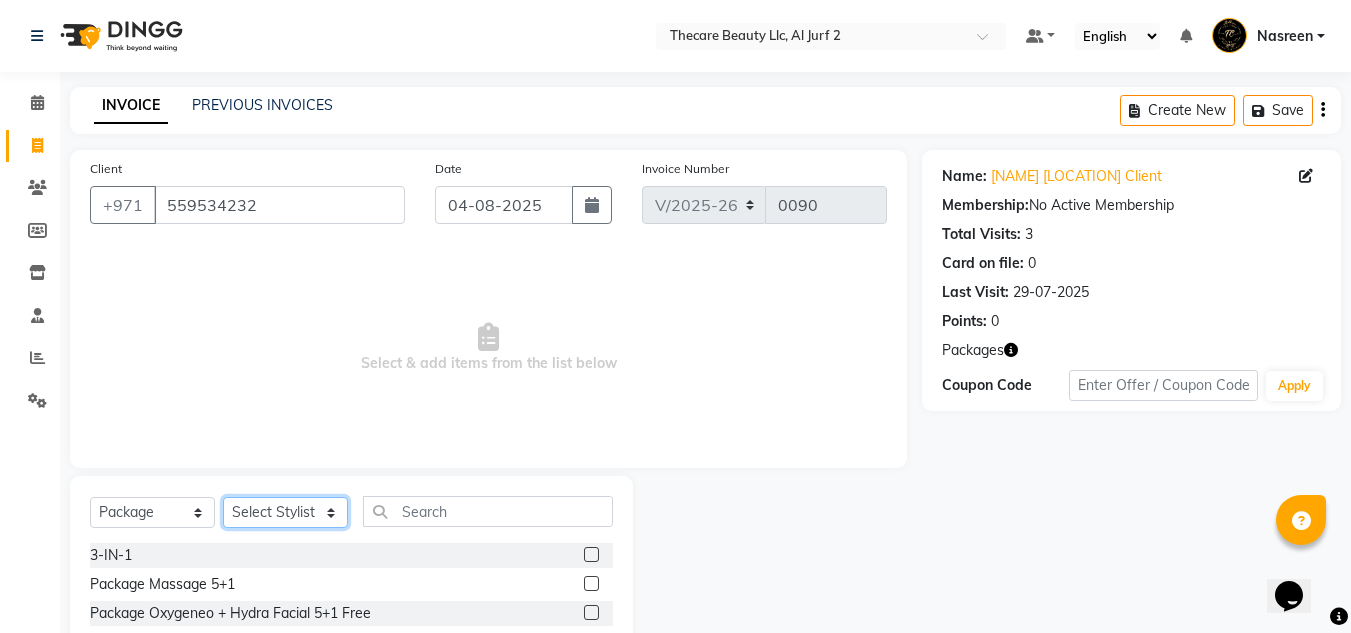 select on "84182" 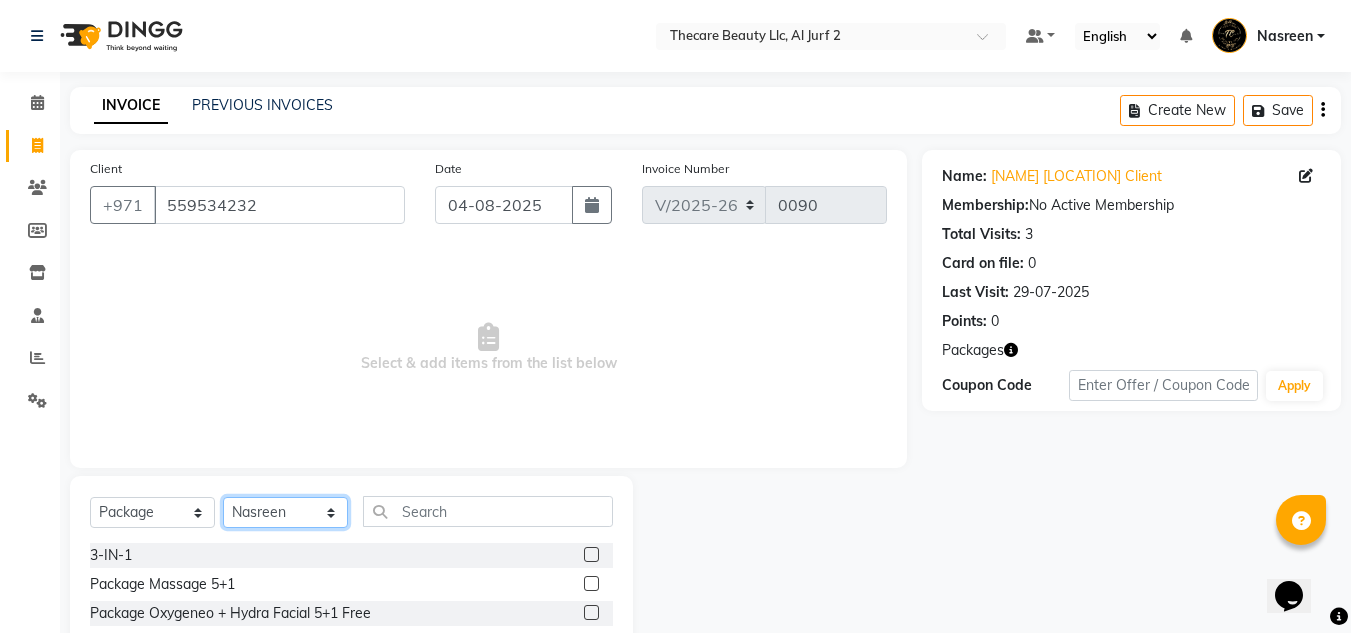 click on "Select Stylist [NAME] [NAME] [NAME] Stylist2" 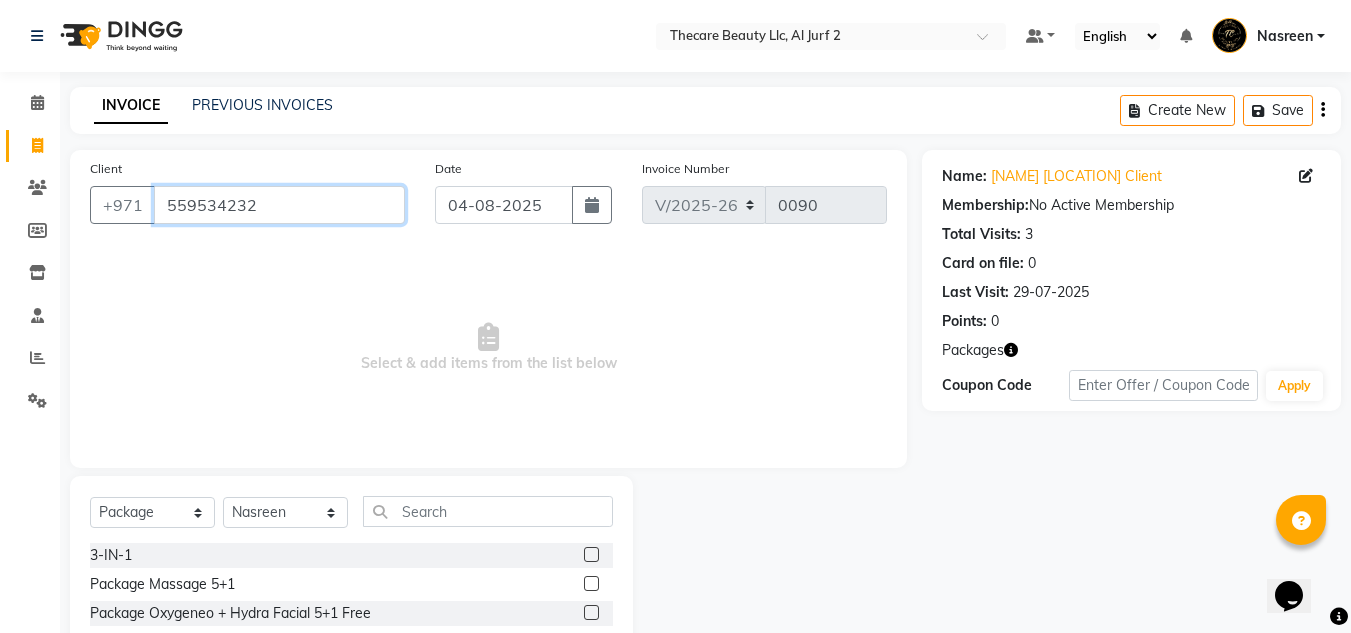 click on "559534232" at bounding box center [279, 205] 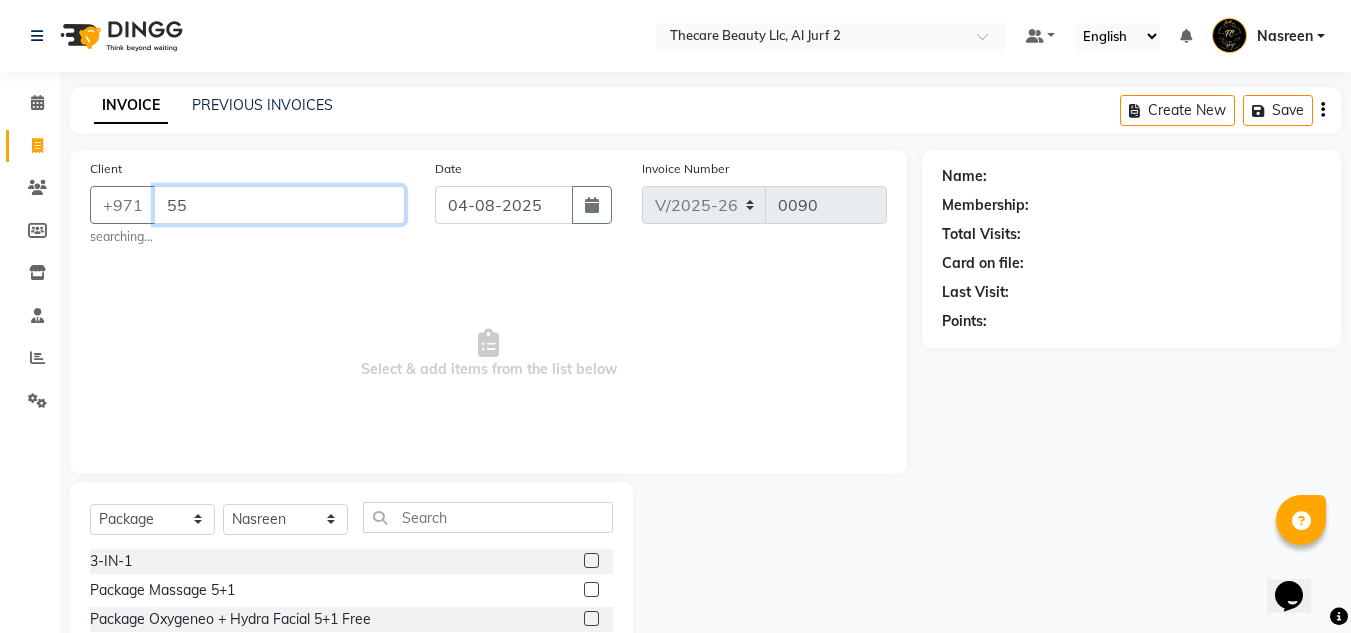 type on "5" 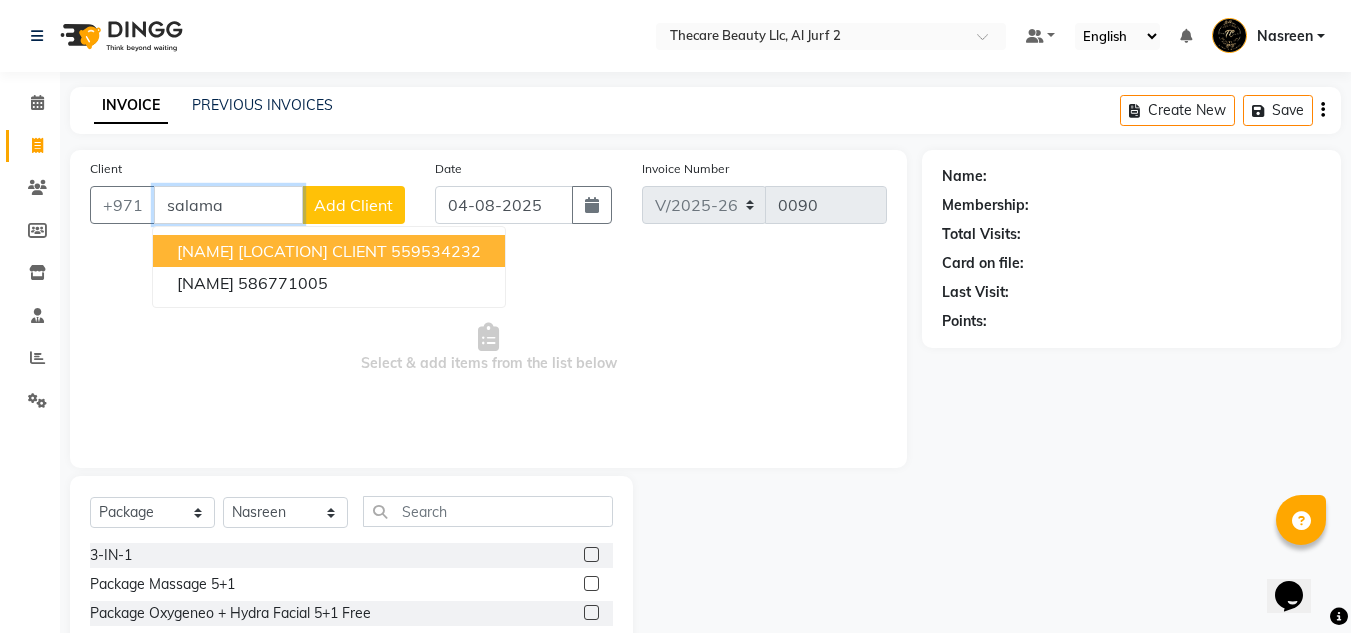 click on "[NAME] [LOCATION] CLIENT" at bounding box center (282, 251) 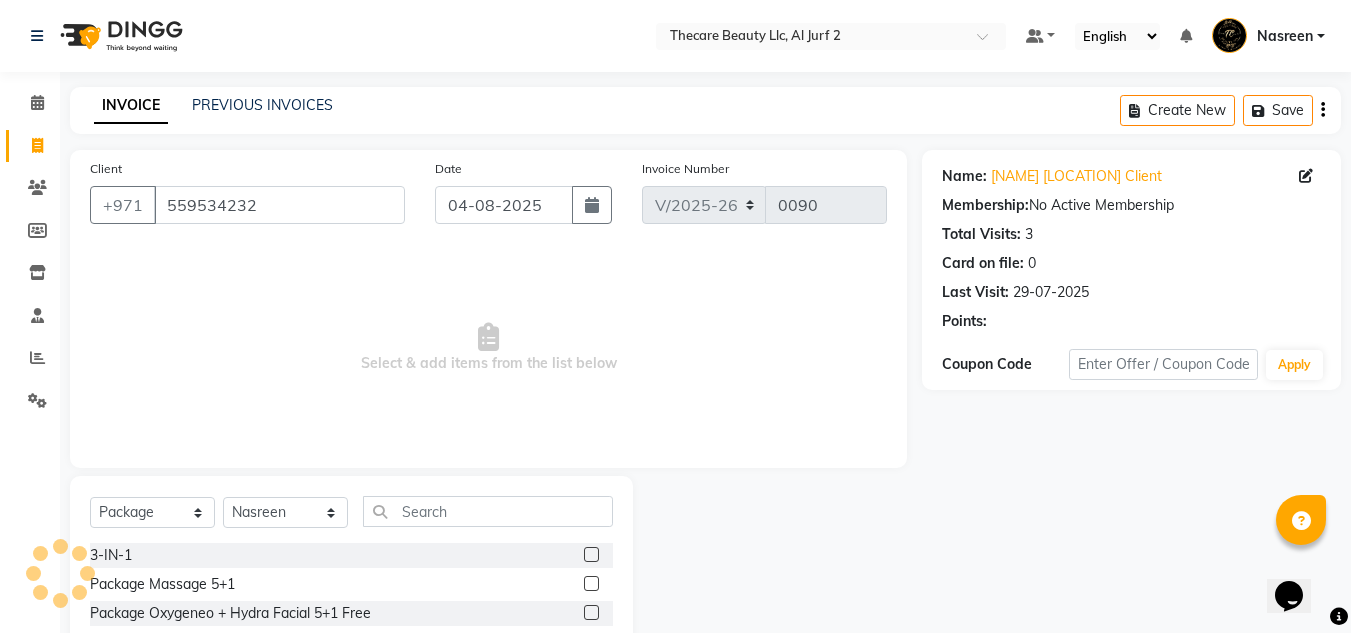 drag, startPoint x: 71, startPoint y: 197, endPoint x: 79, endPoint y: 206, distance: 12.0415945 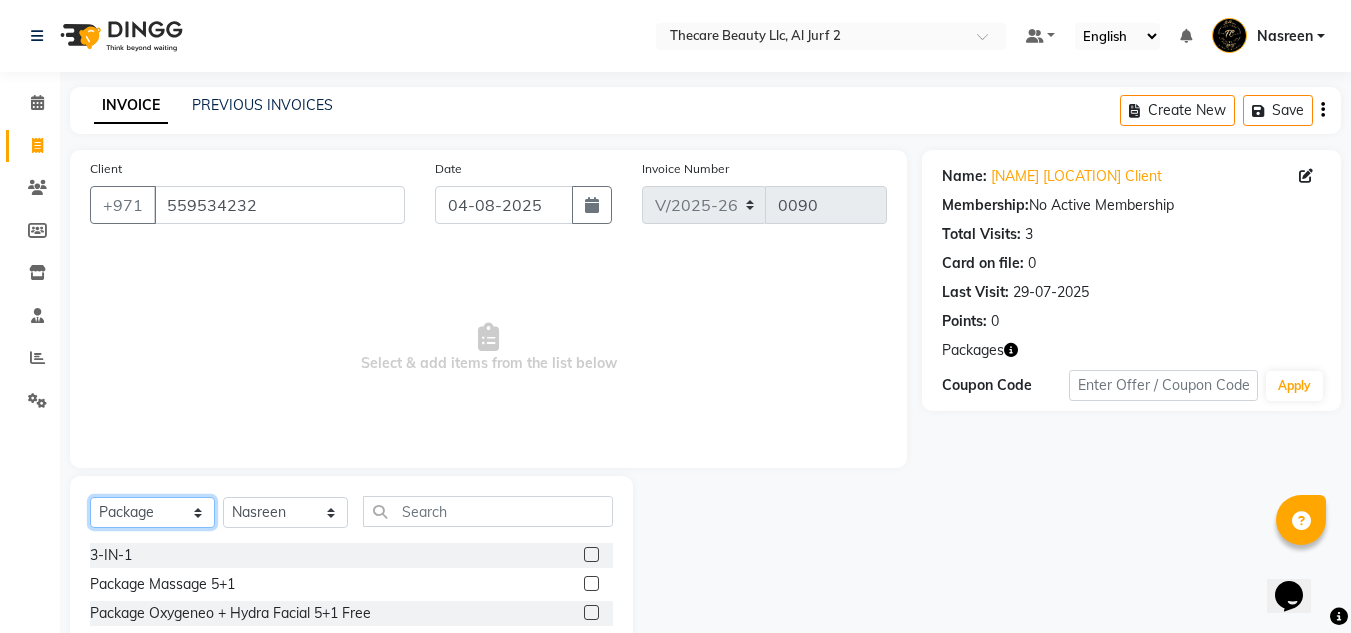 click on "Select  Service  Product  Membership  Package Voucher Prepaid Gift Card" 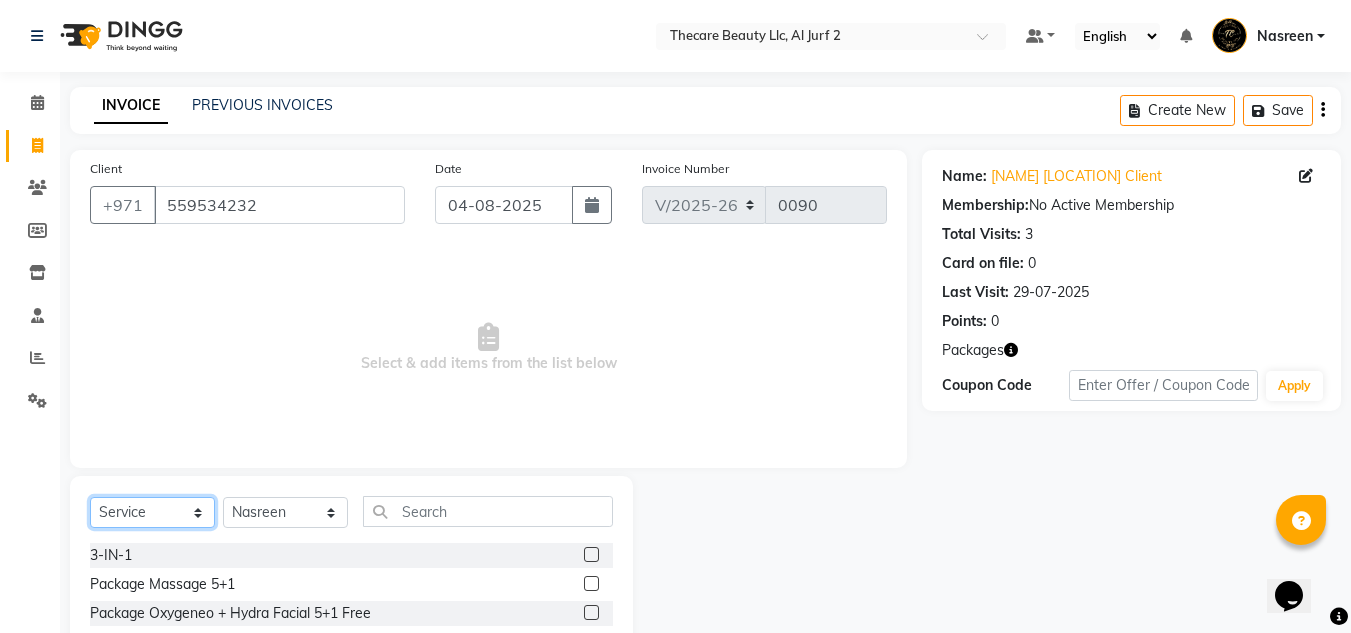 click on "Select  Service  Product  Membership  Package Voucher Prepaid Gift Card" 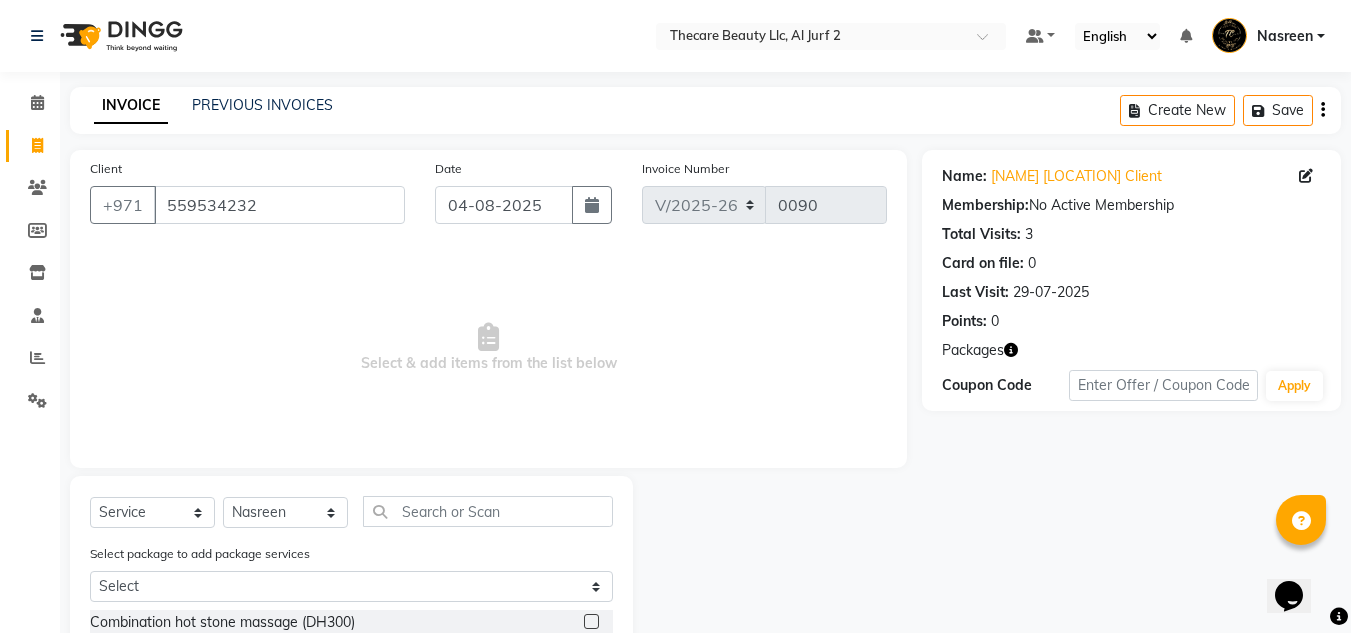 click on "Select package to add package services Select Package Massage 5+1" 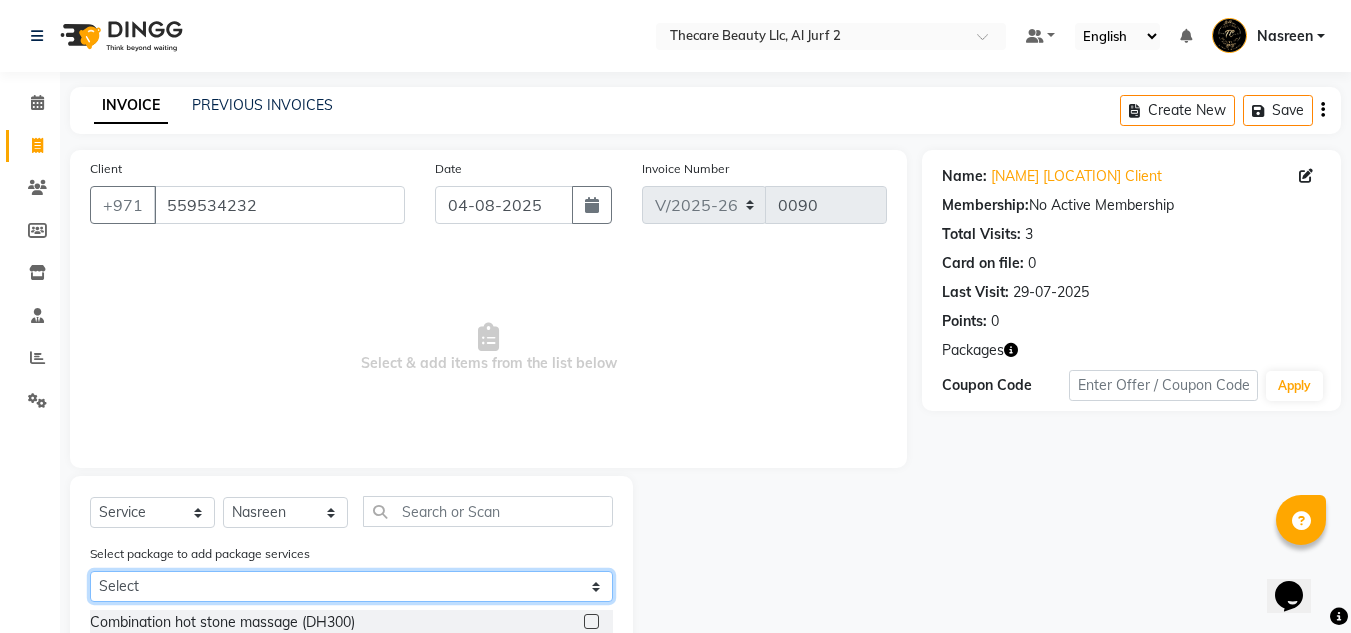 click on "Select Package Massage 5+1" 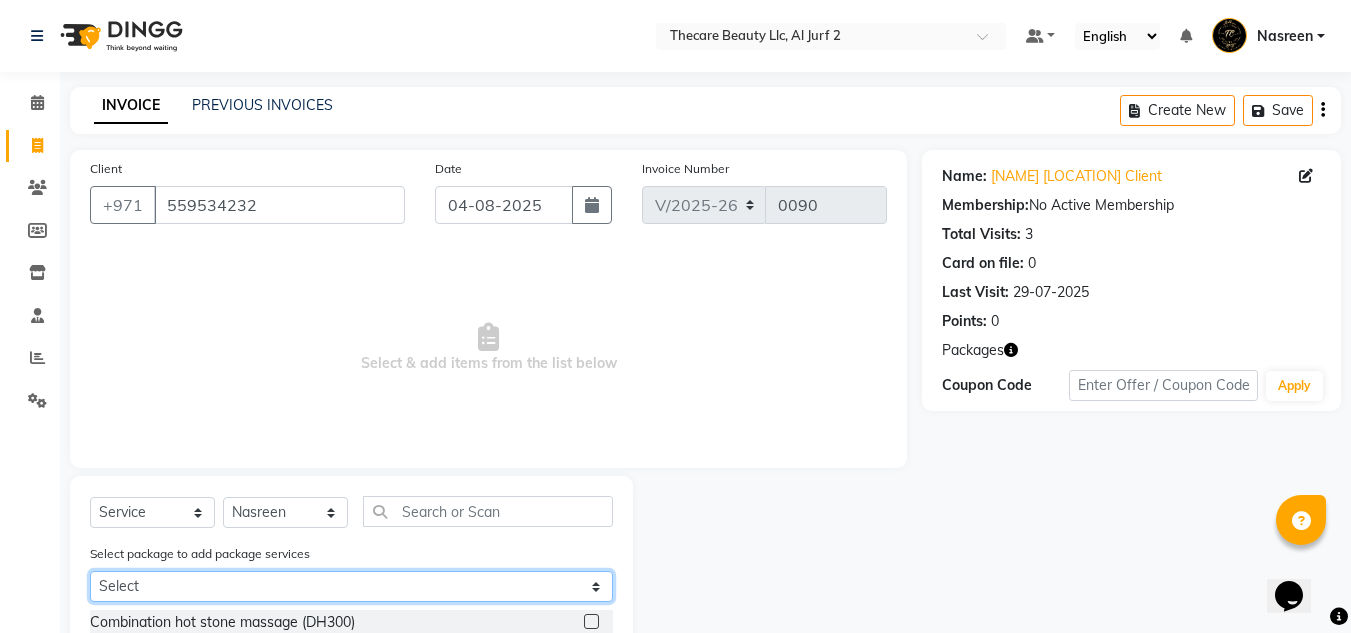 click on "Select Package Massage 5+1" 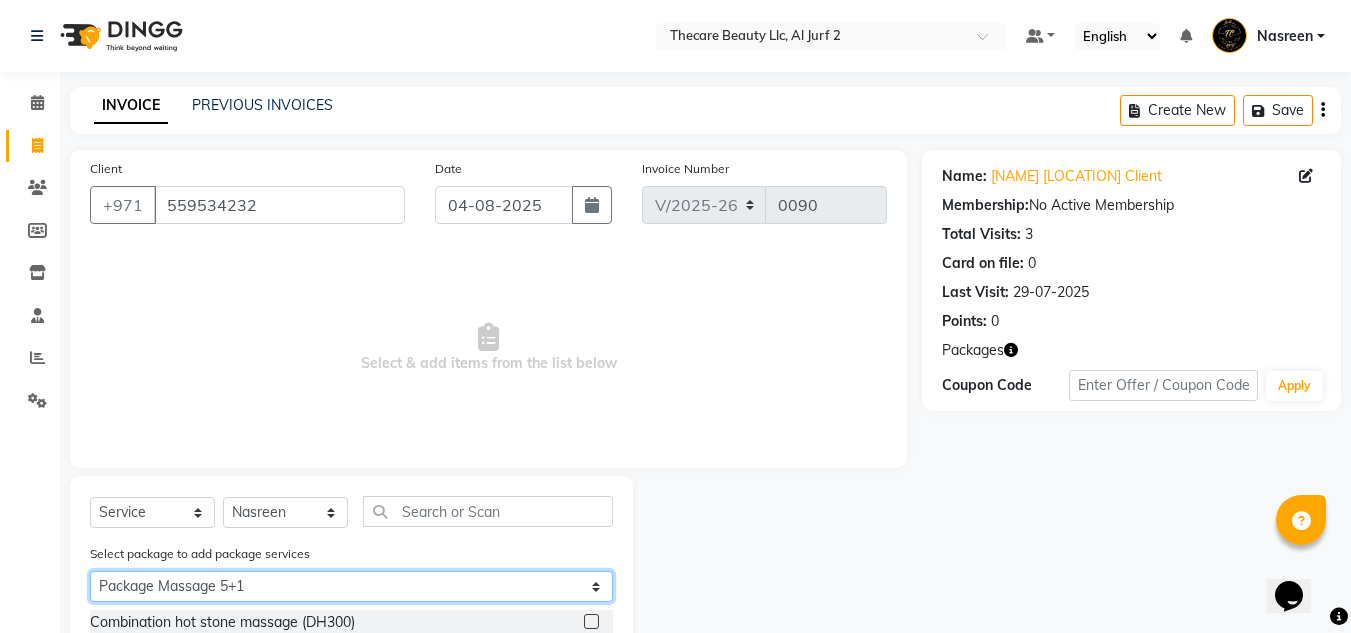 click on "Select Package Massage 5+1" 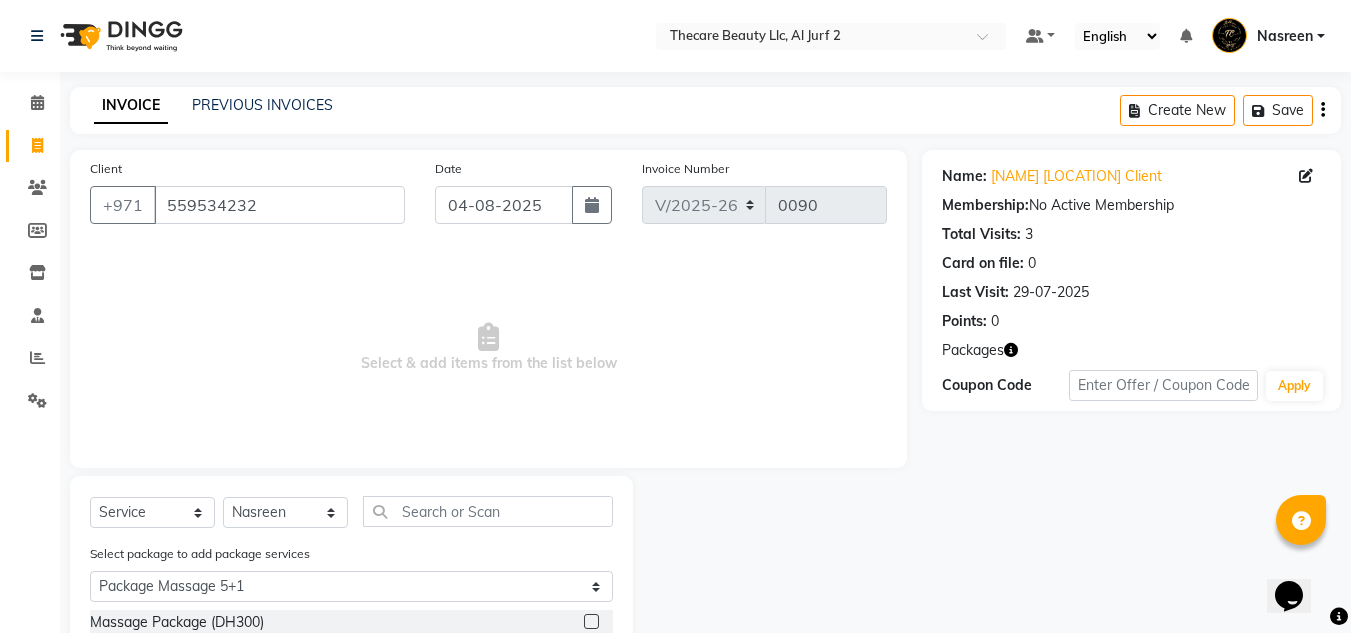 click 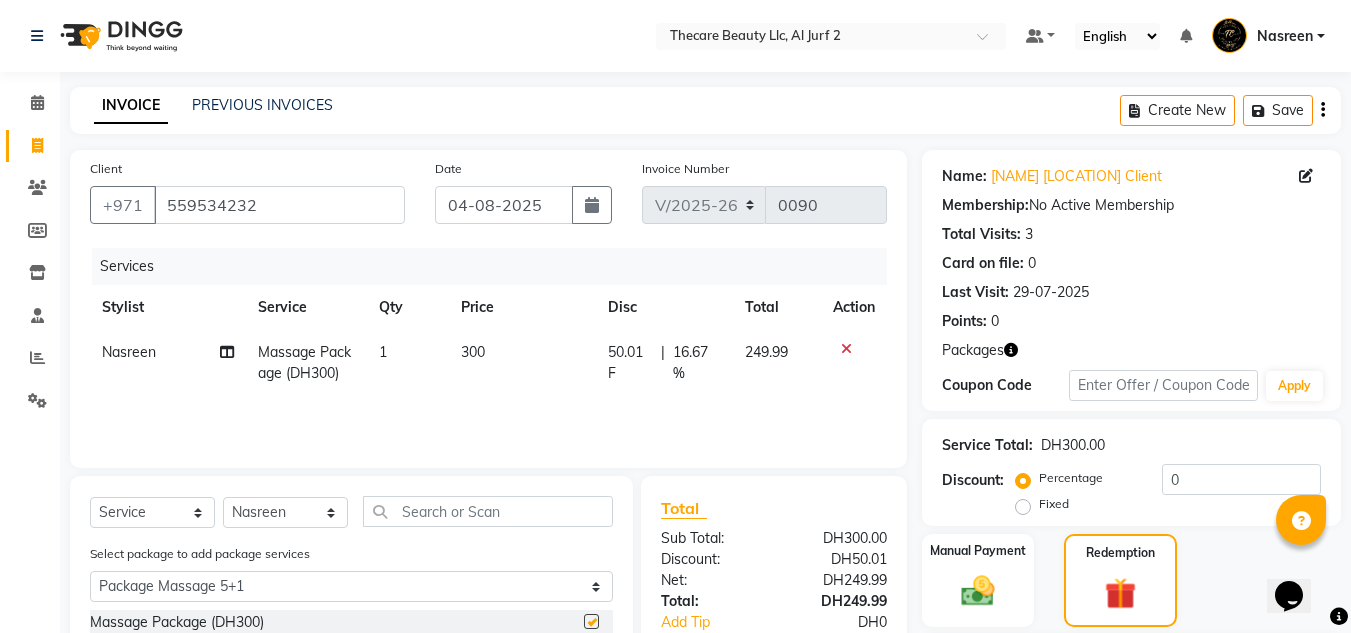 click 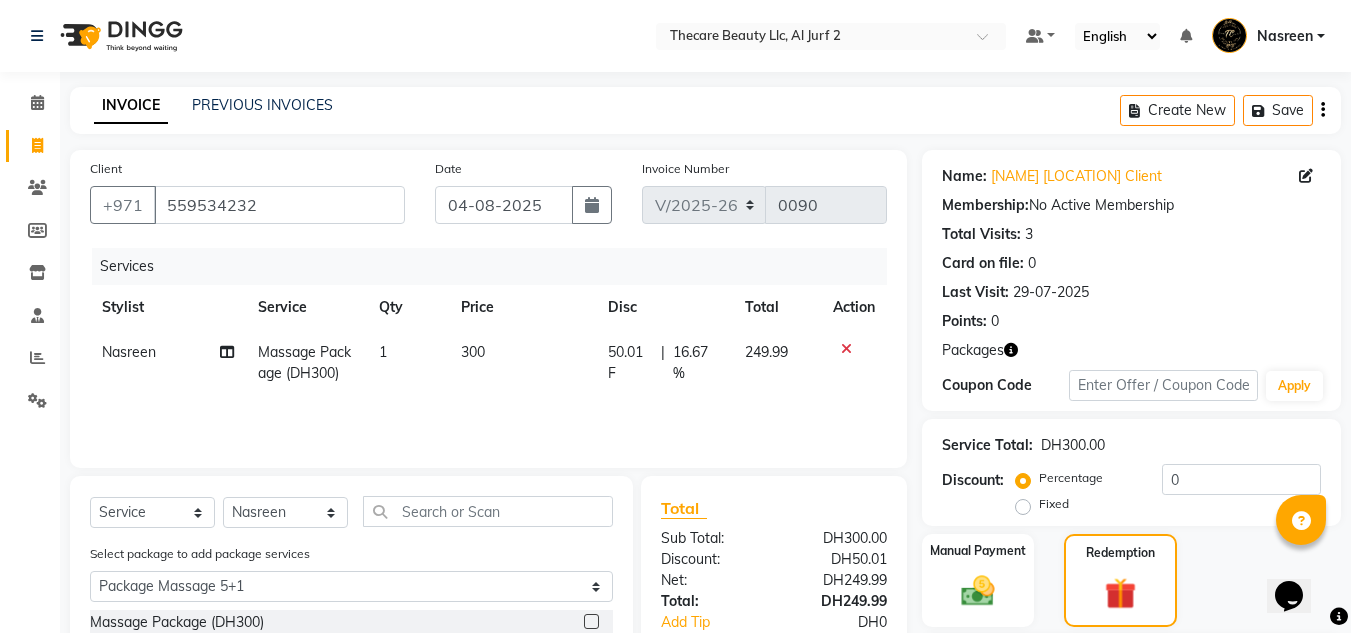 click on "DH249.99" 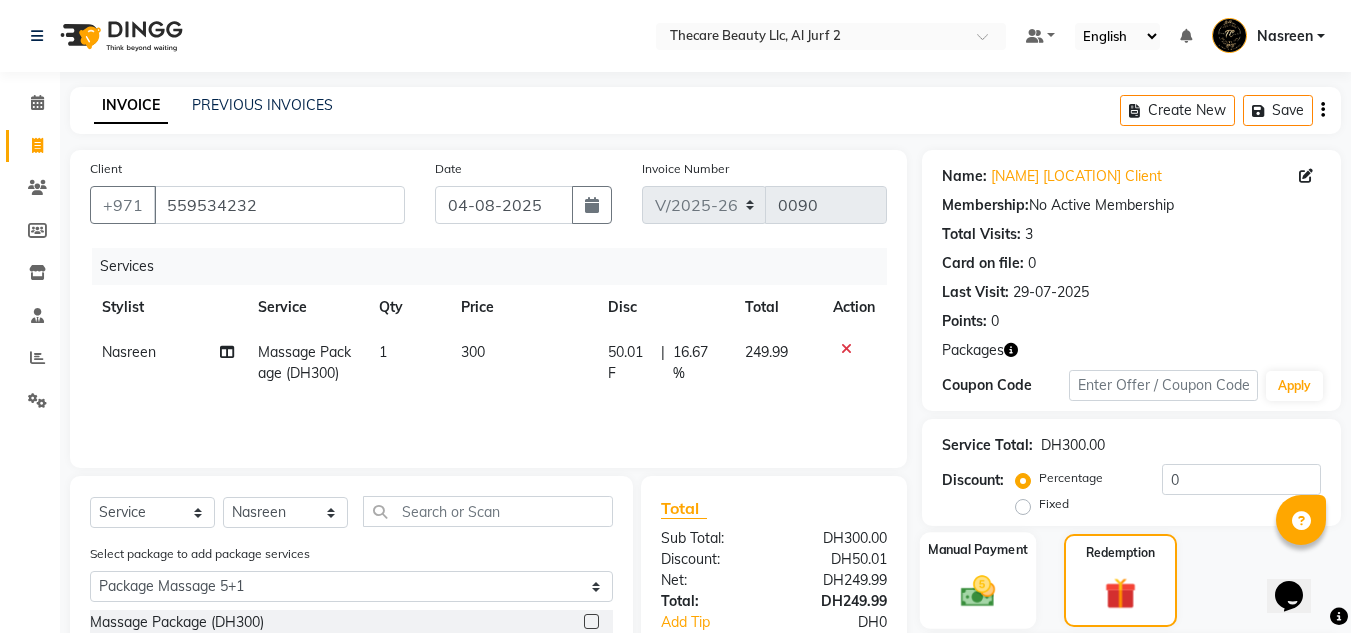 click on "Manual Payment" 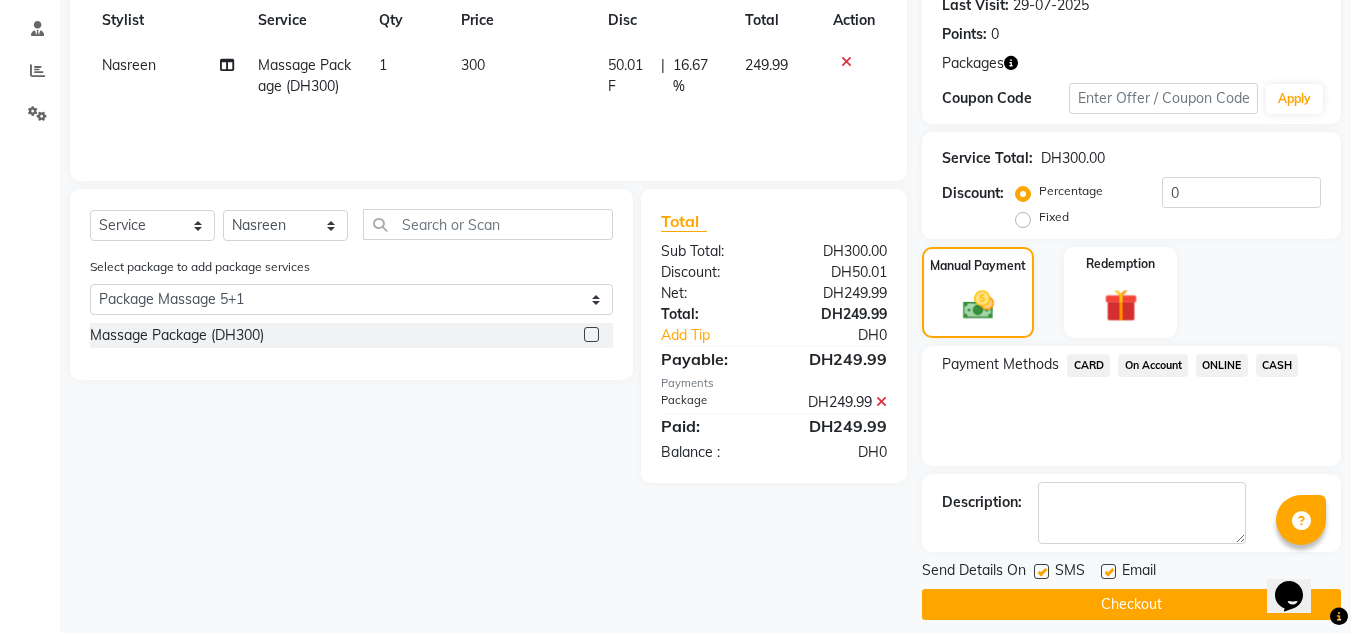 scroll, scrollTop: 304, scrollLeft: 0, axis: vertical 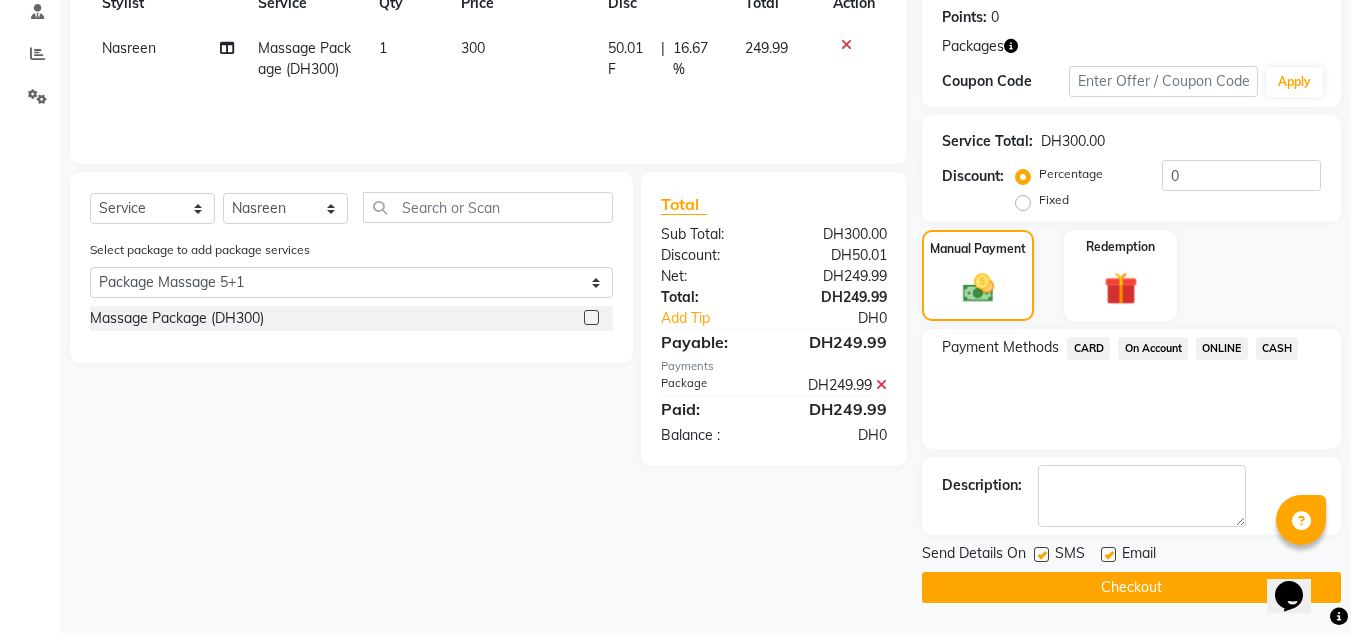 click on "Checkout" 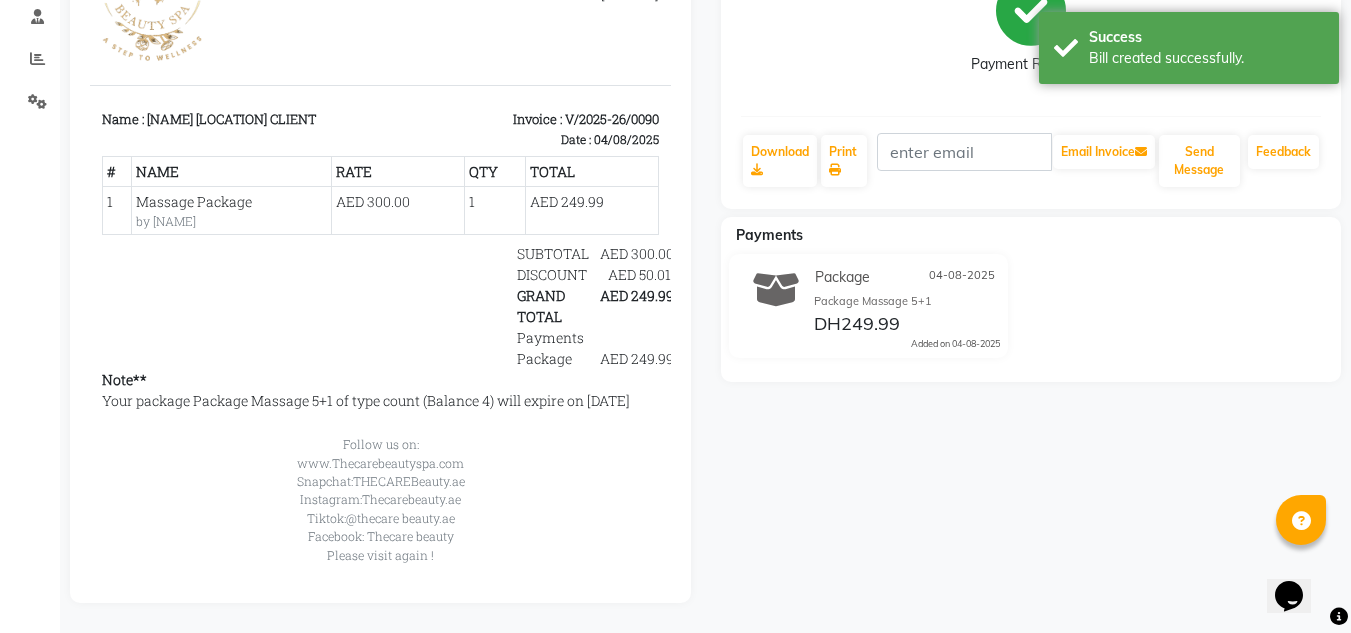 scroll, scrollTop: 309, scrollLeft: 0, axis: vertical 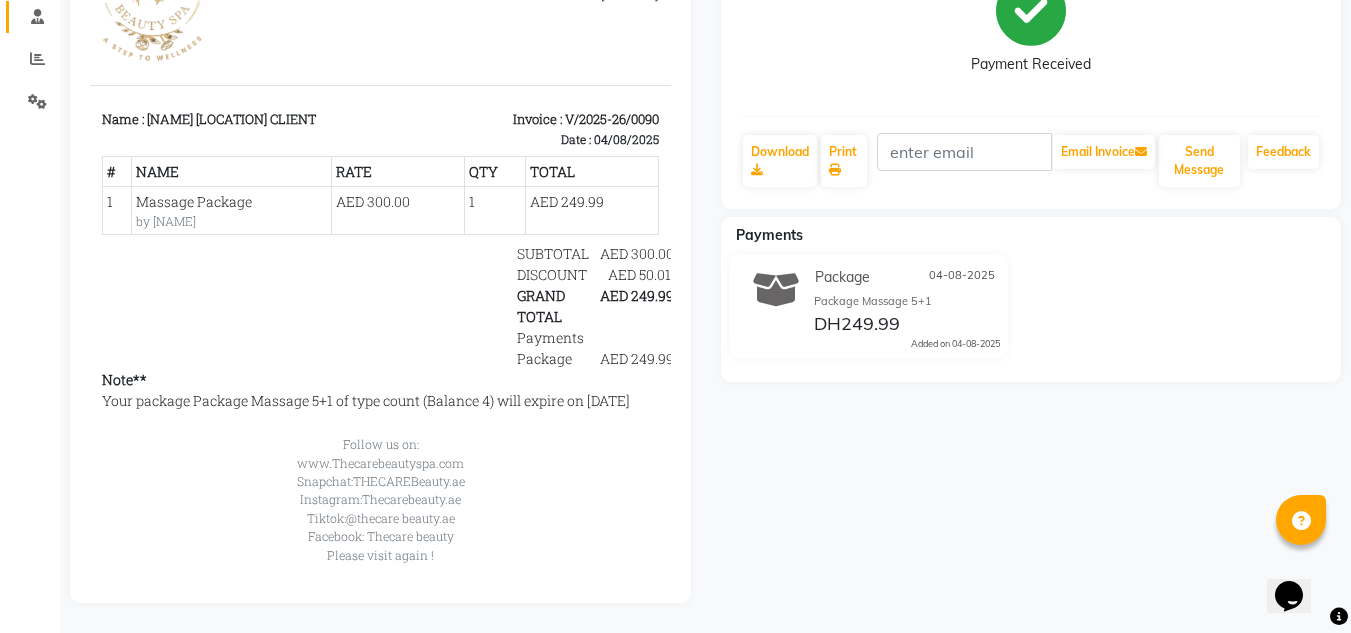 select on "service" 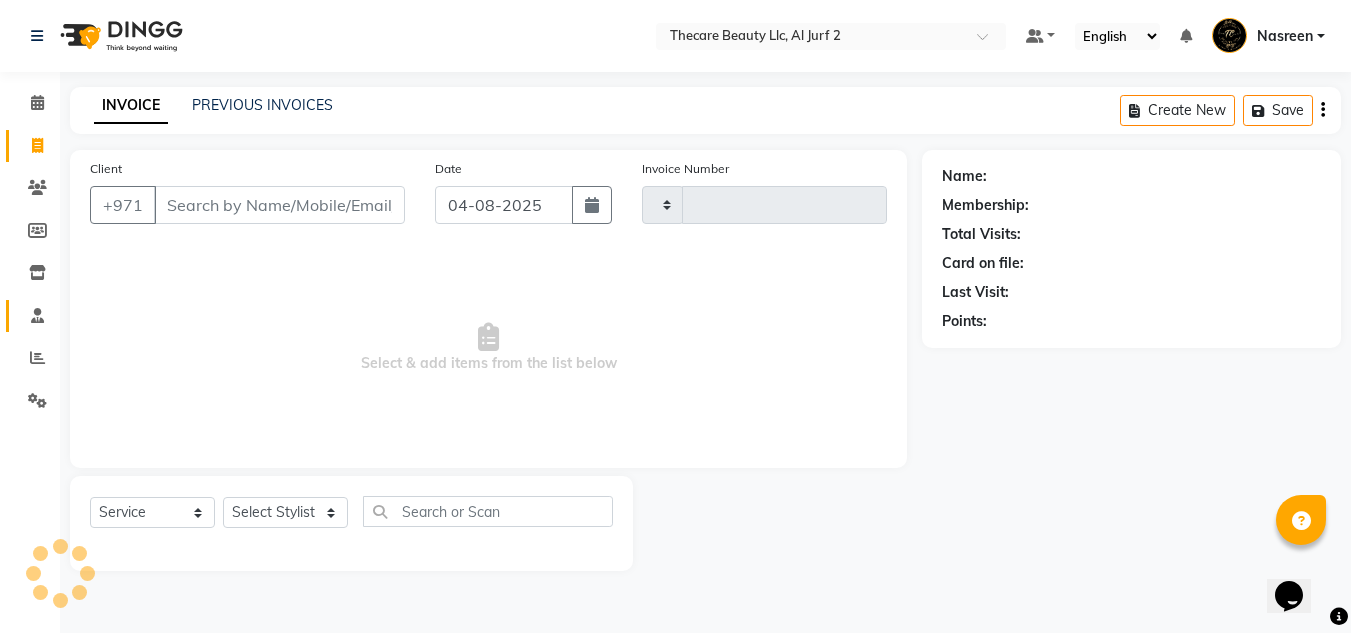 type on "0091" 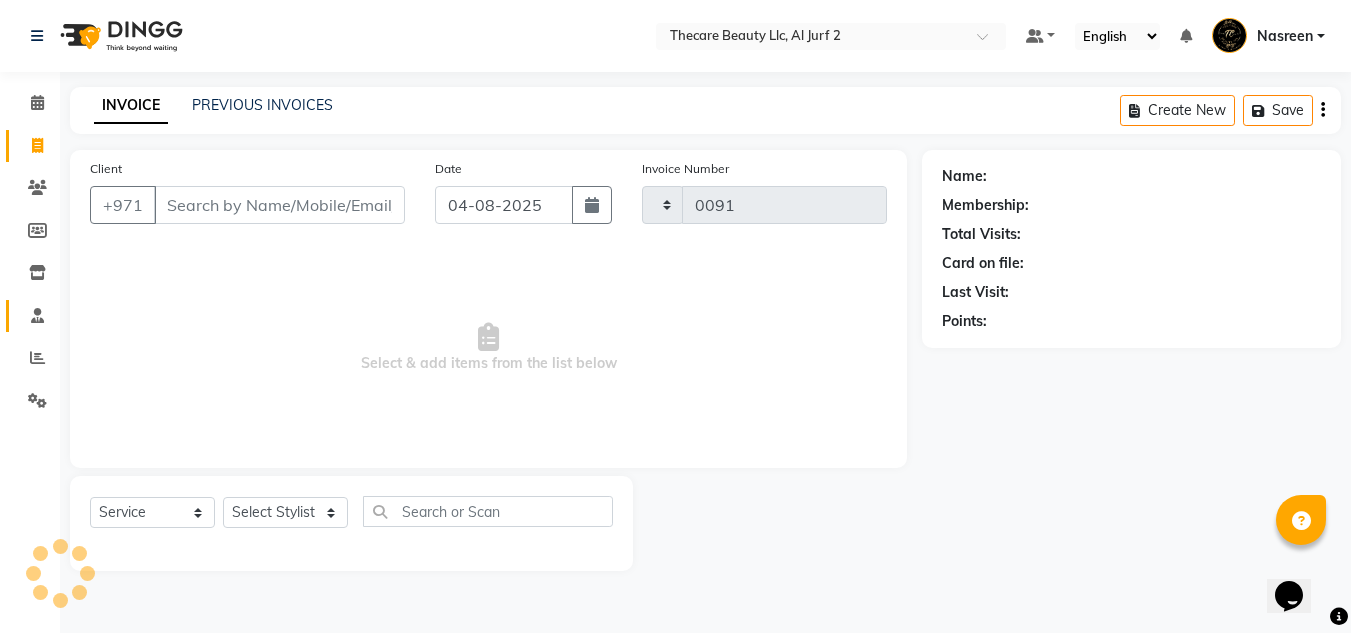 scroll, scrollTop: 0, scrollLeft: 0, axis: both 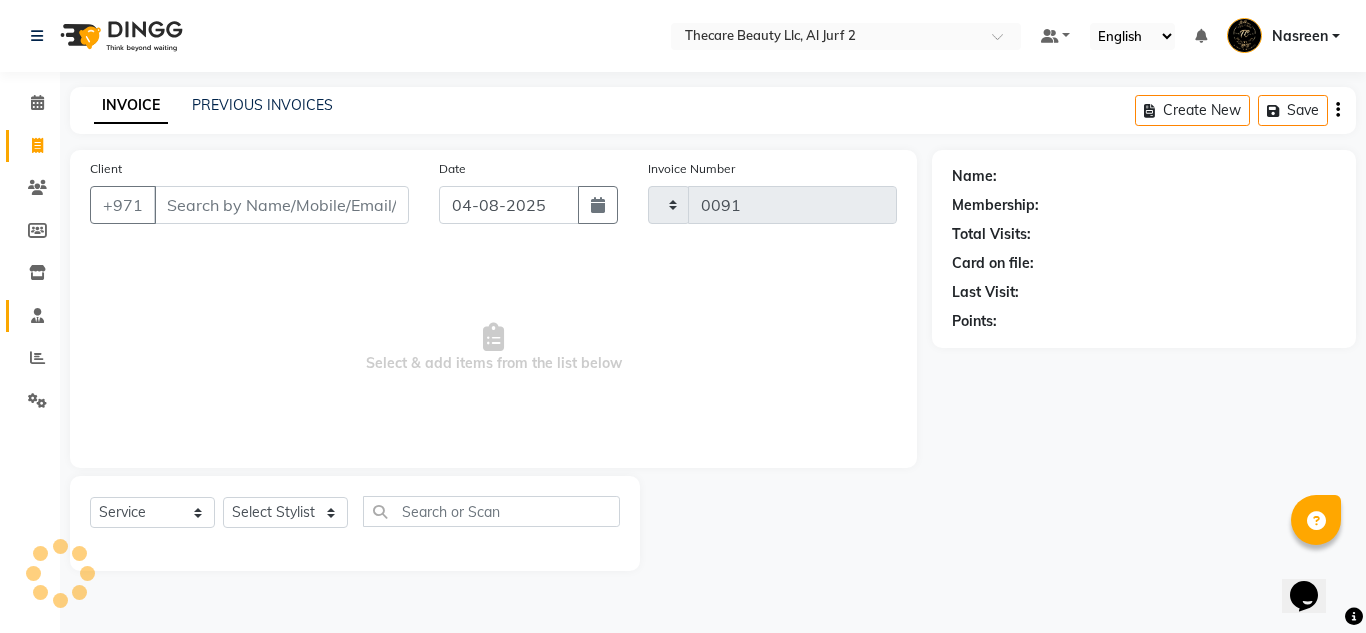 select on "8523" 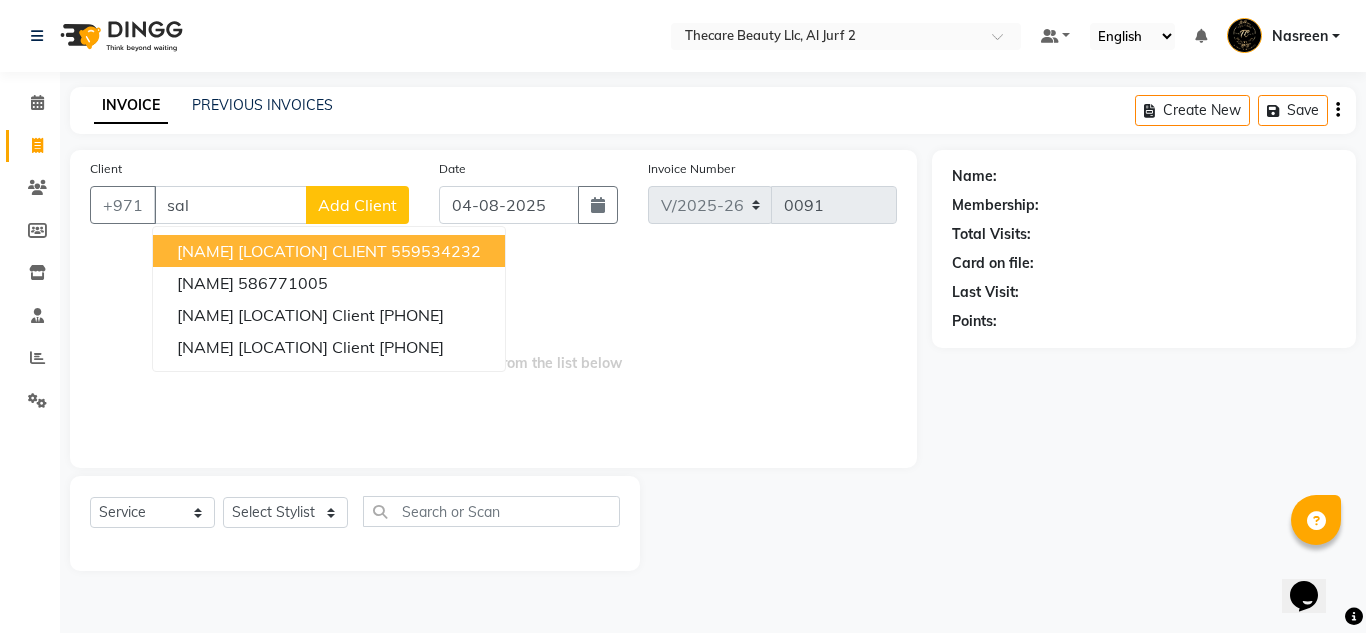 click on "[NAME] [LOCATION] CLIENT" at bounding box center [282, 251] 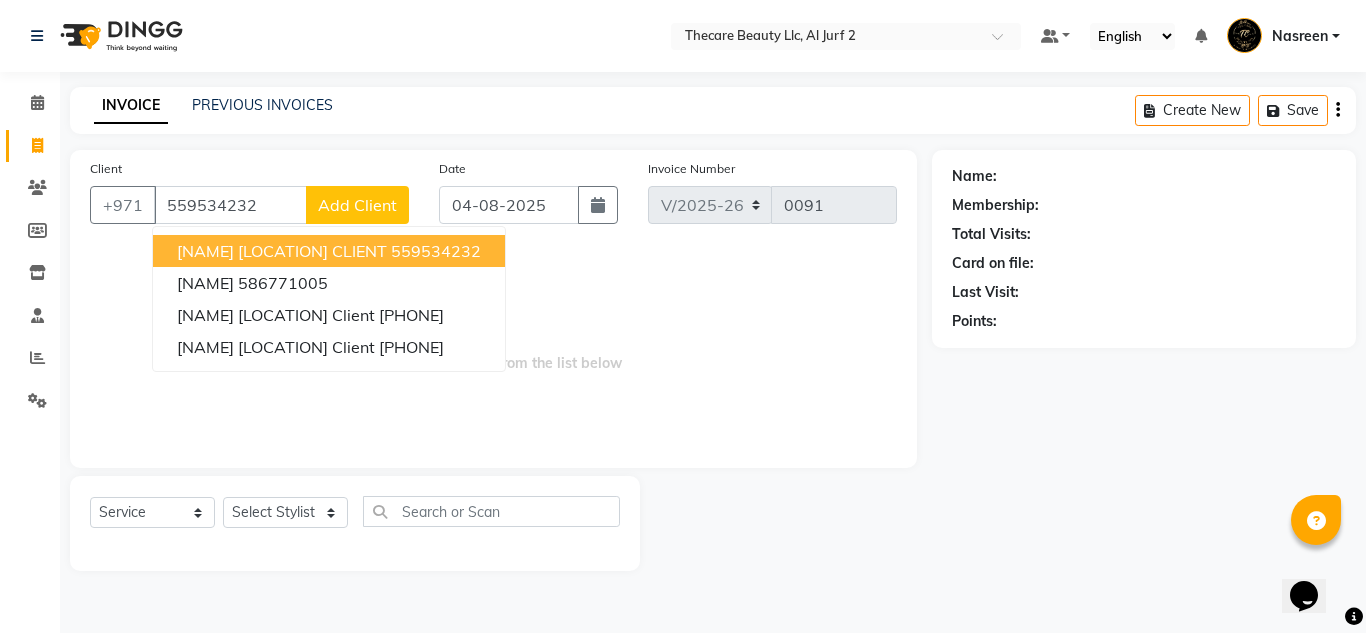 type on "559534232" 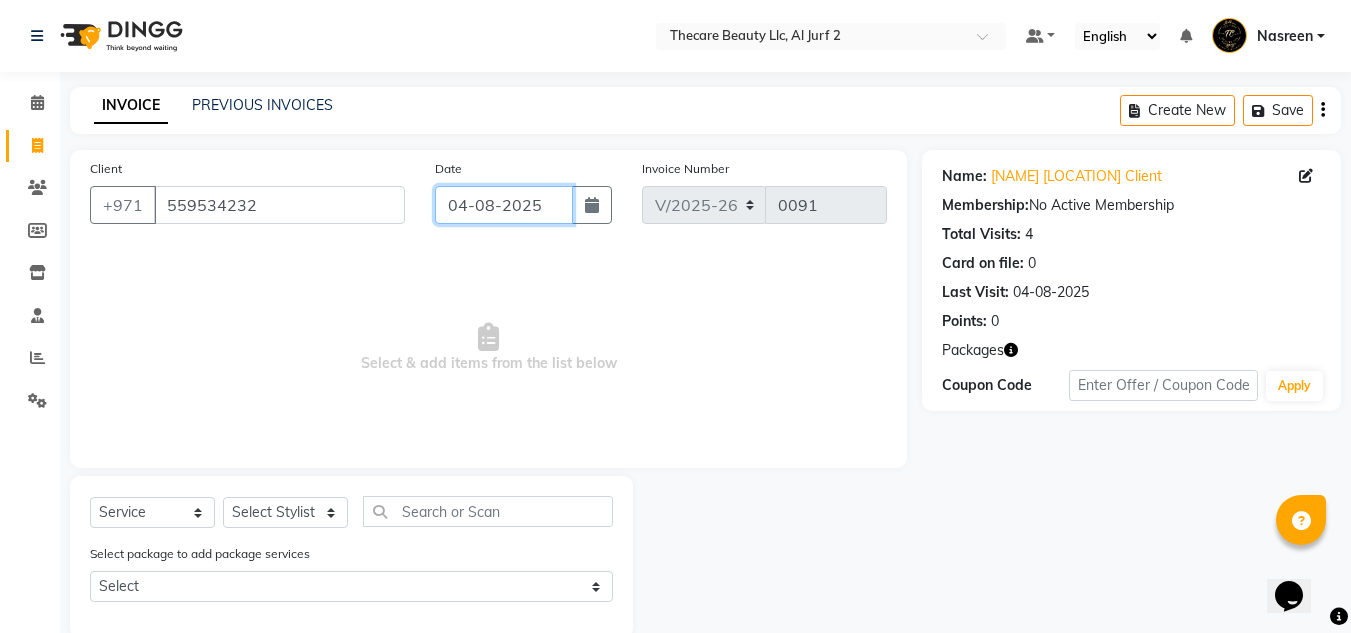 click on "04-08-2025" 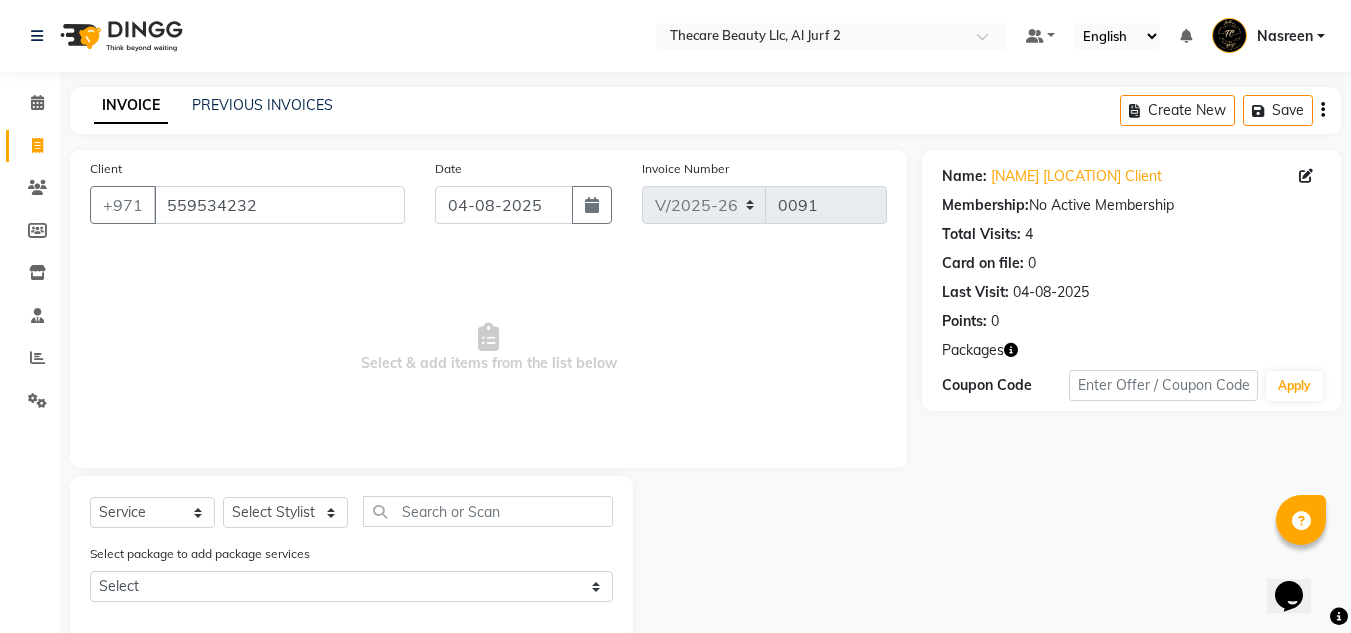 select on "8" 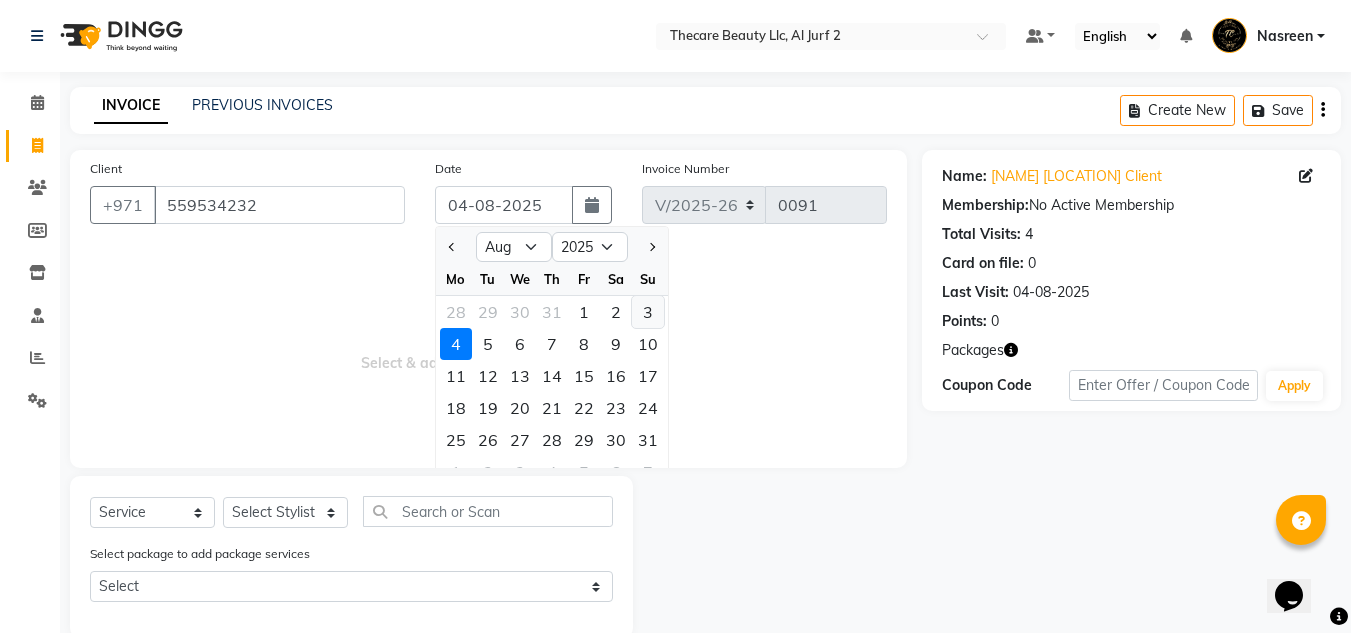 click on "3" 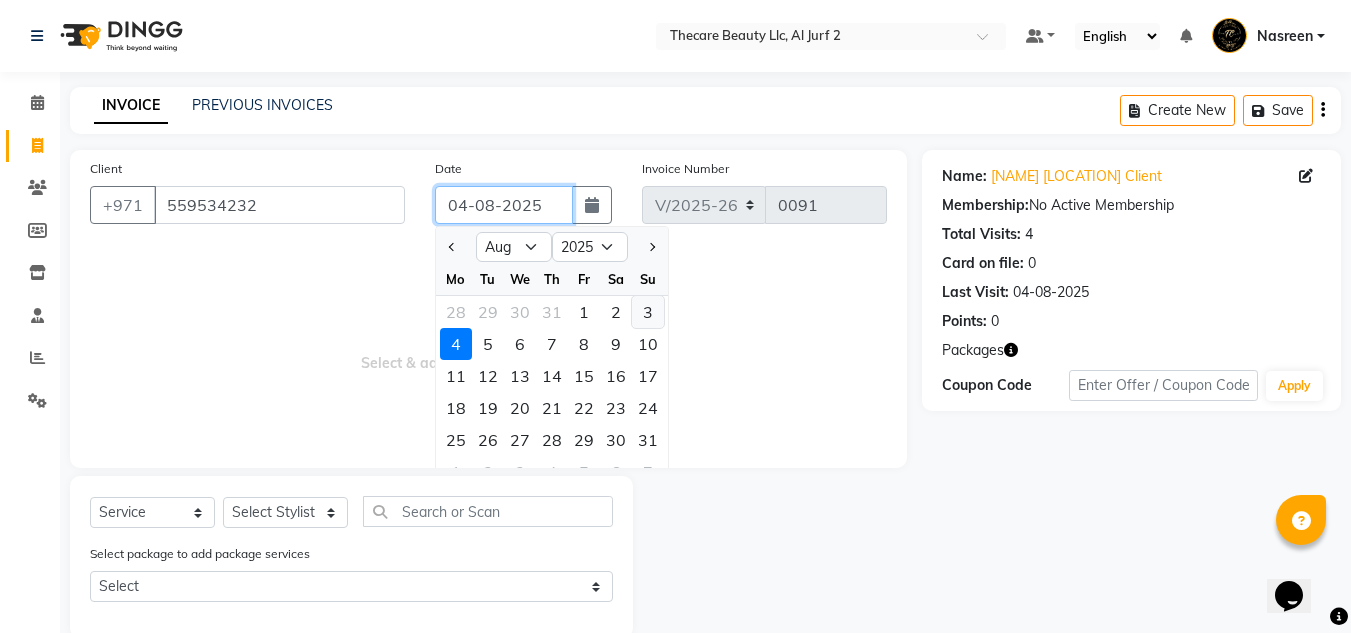 type on "03-08-2025" 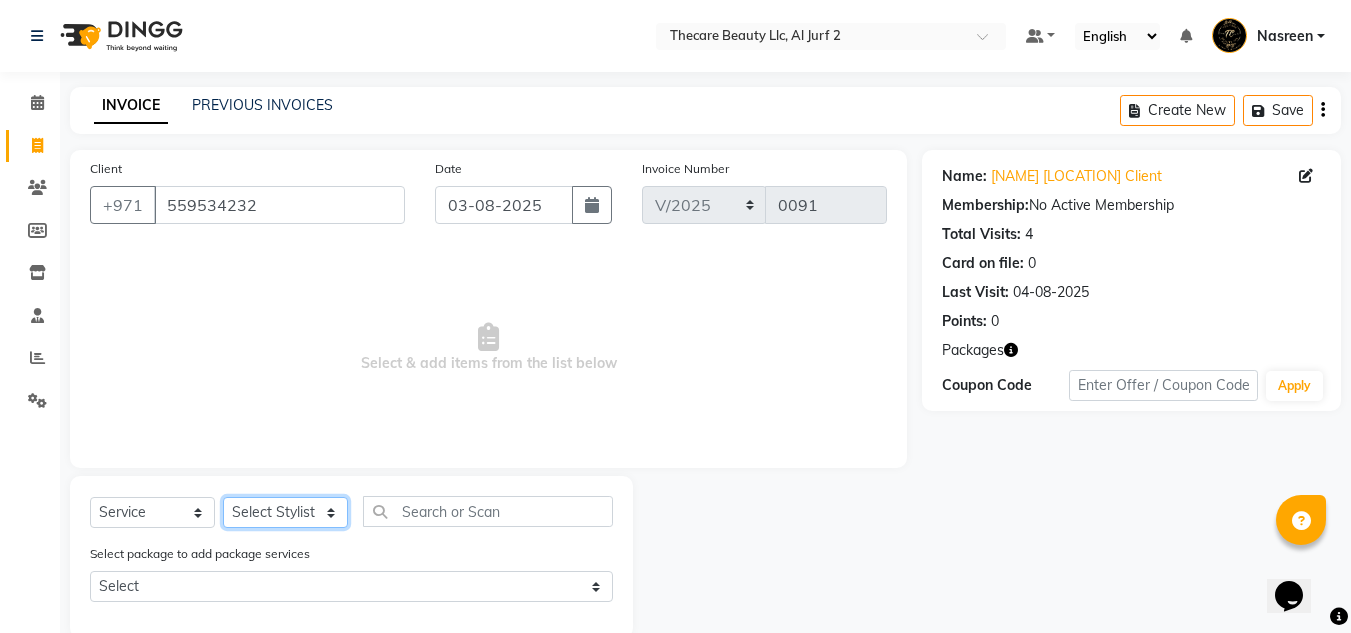 click on "Select Stylist [NAME] [NAME] [NAME] Stylist2" 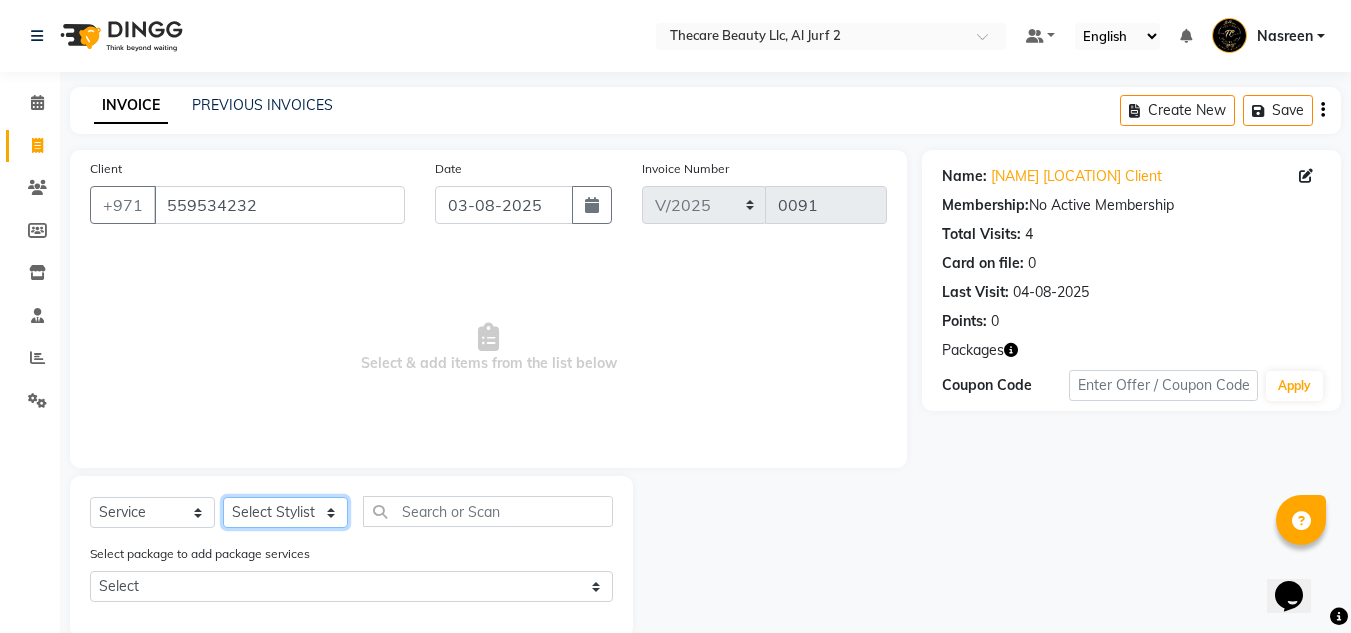 select on "84182" 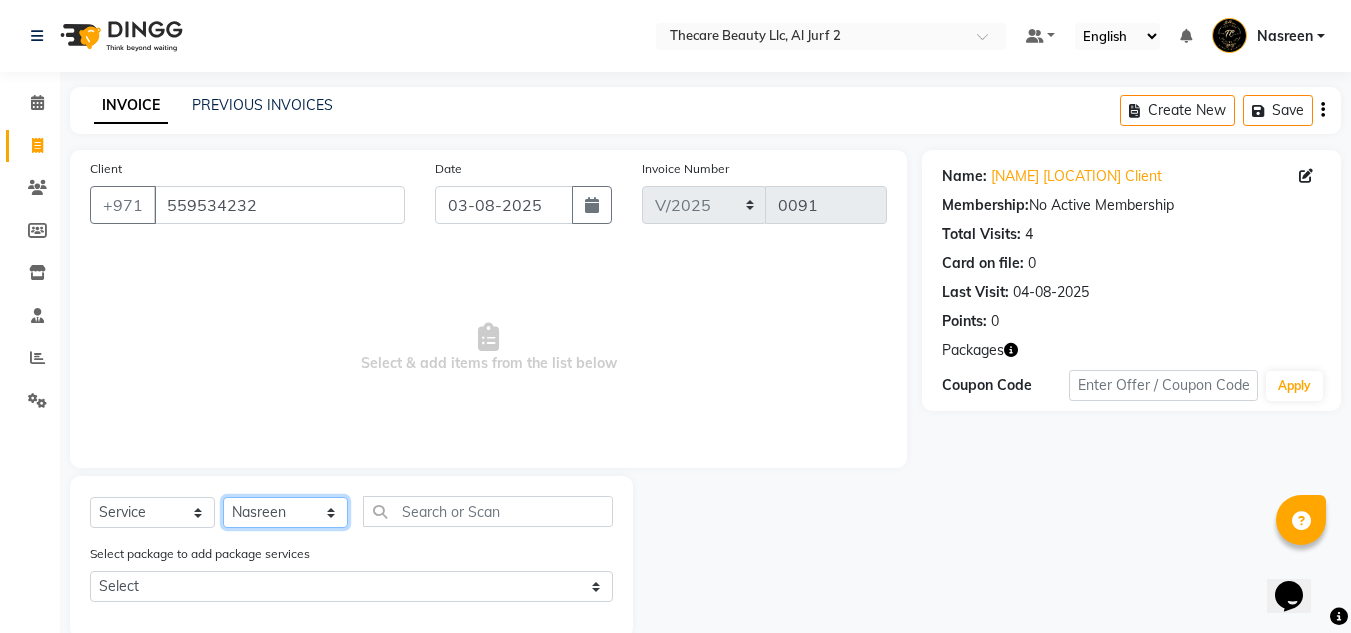 click on "Select Stylist [NAME] [NAME] [NAME] Stylist2" 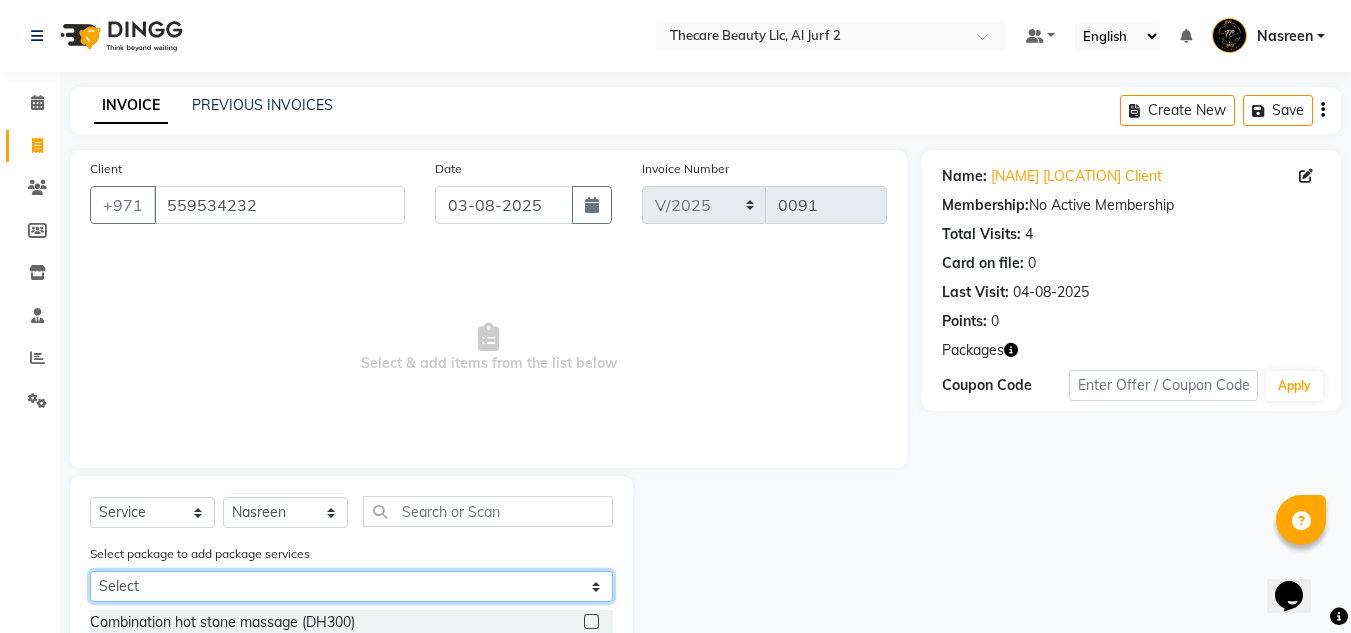 click on "Select Package Massage 5+1" 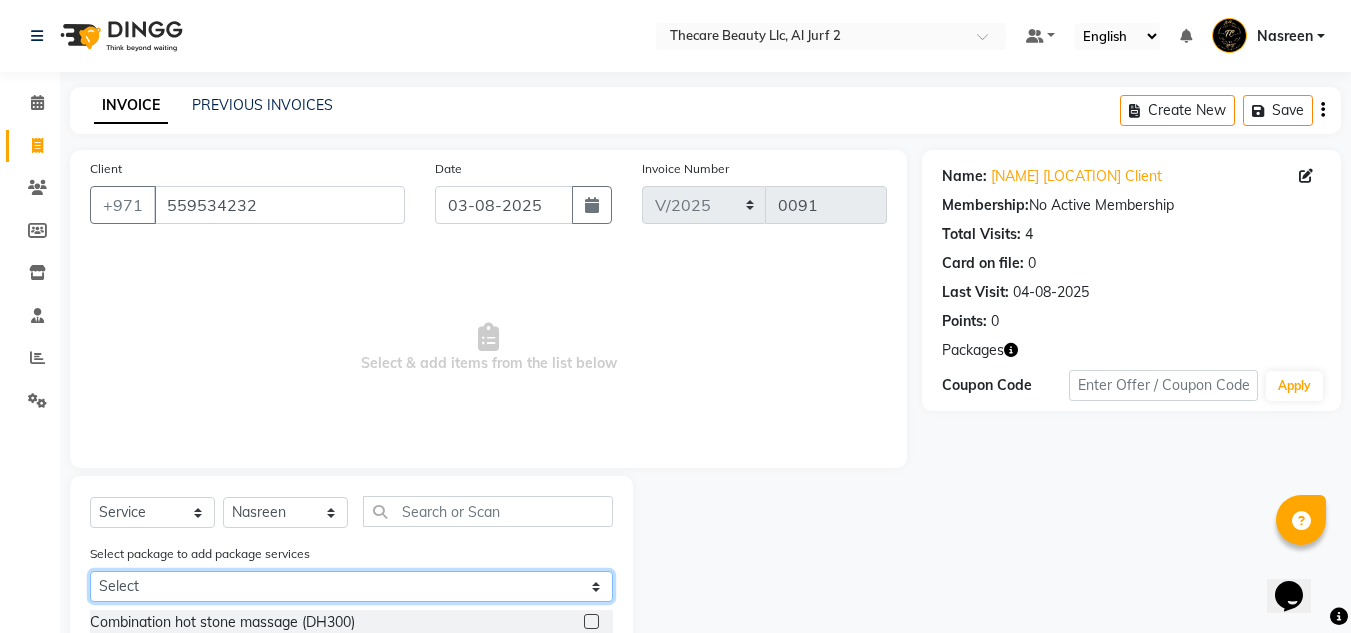 select on "1: Object" 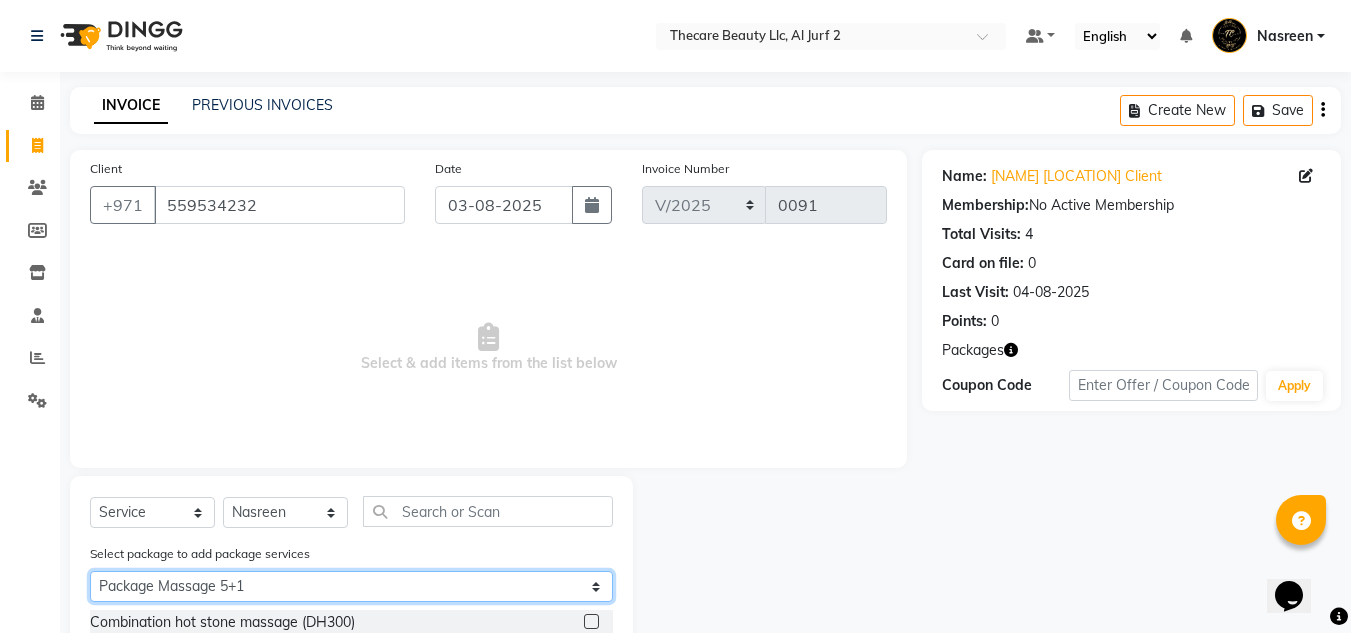 click on "Select Package Massage 5+1" 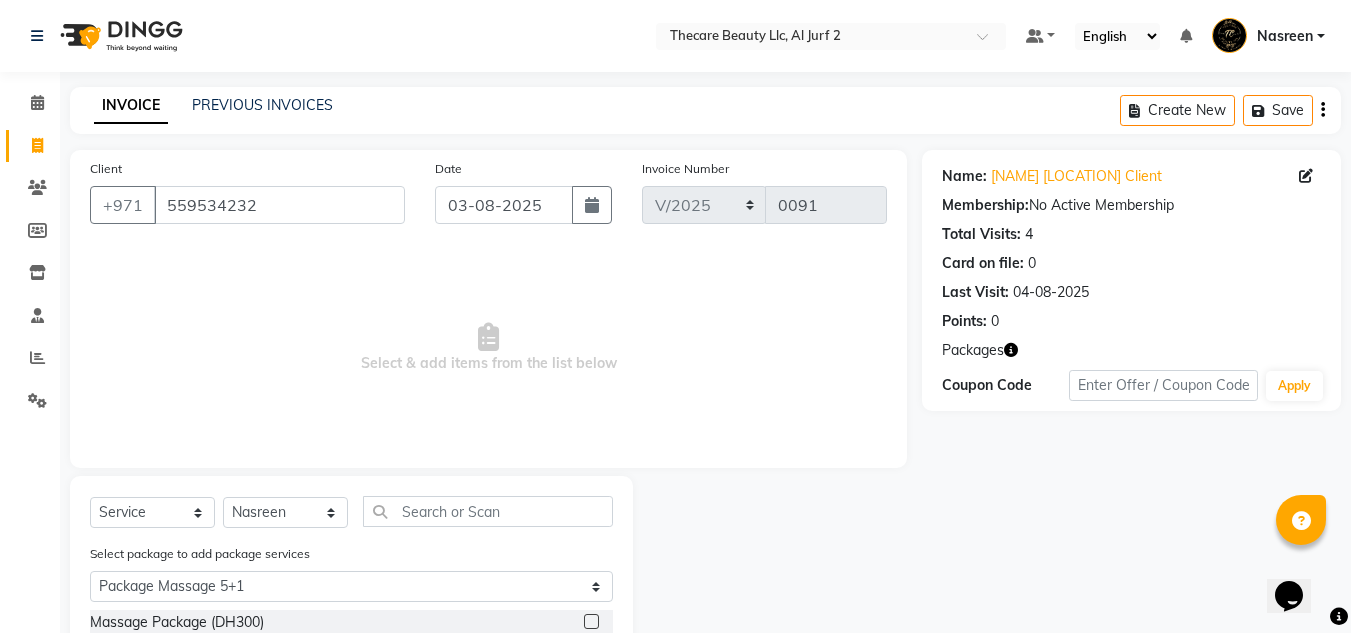 drag, startPoint x: 535, startPoint y: 606, endPoint x: 602, endPoint y: 609, distance: 67.06713 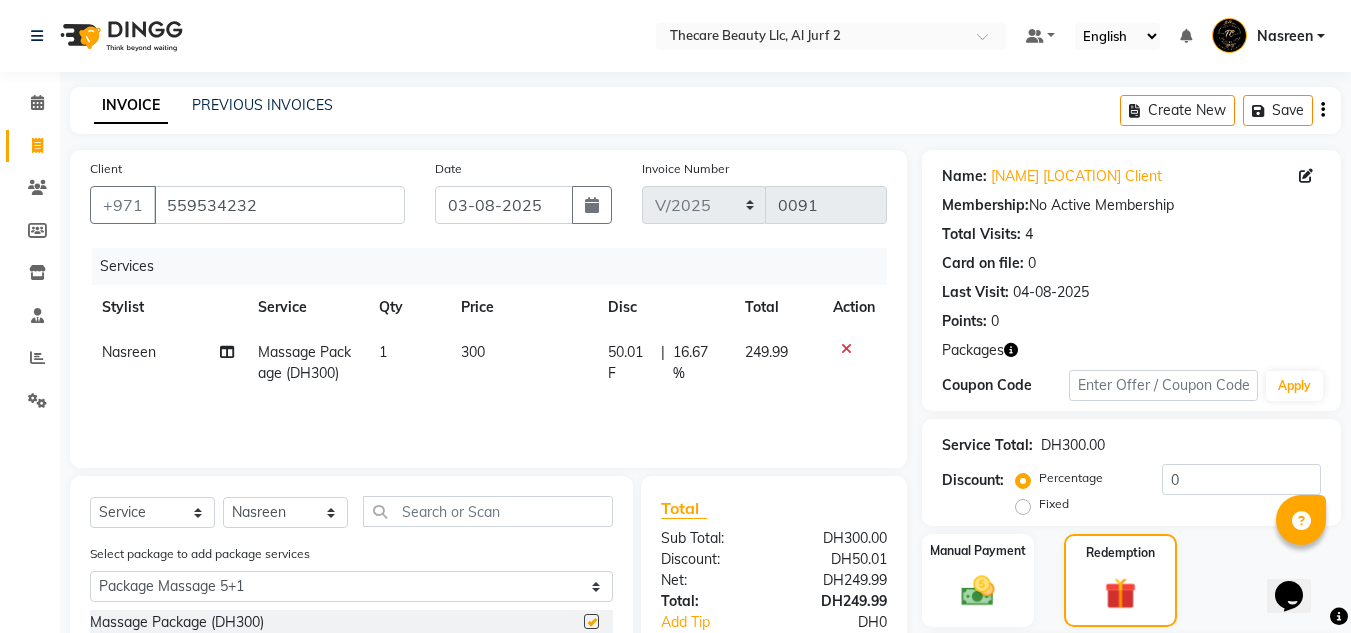 checkbox on "false" 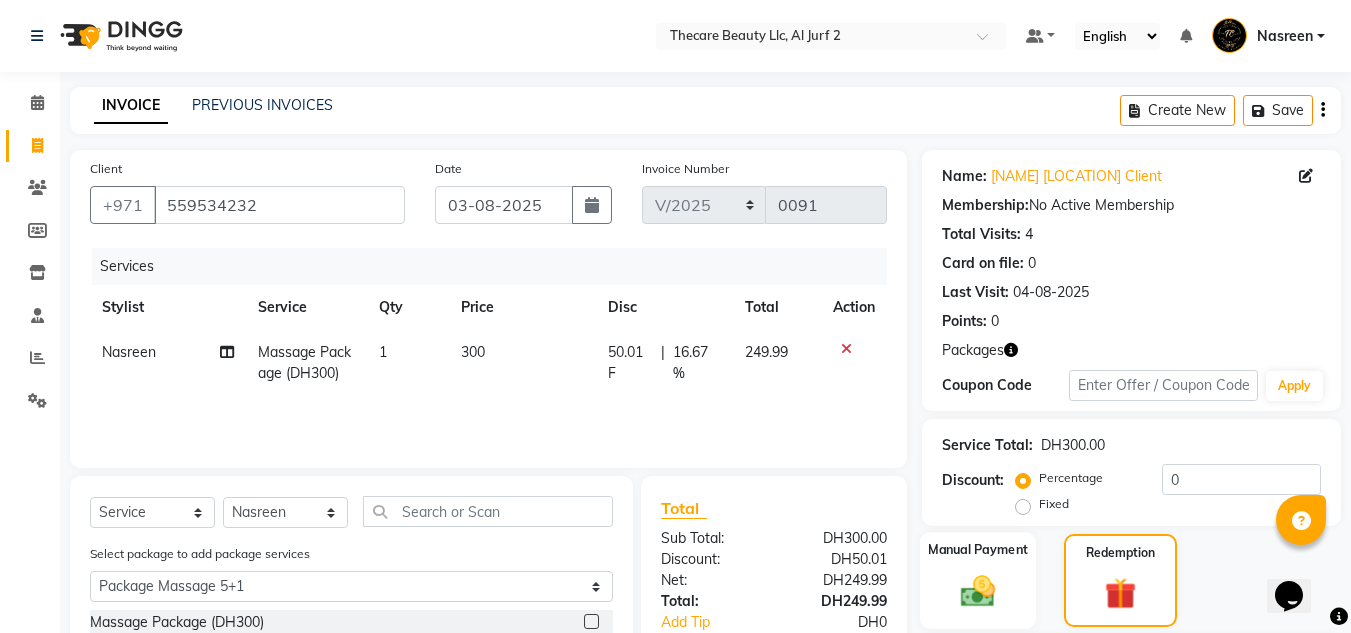 click on "Manual Payment" 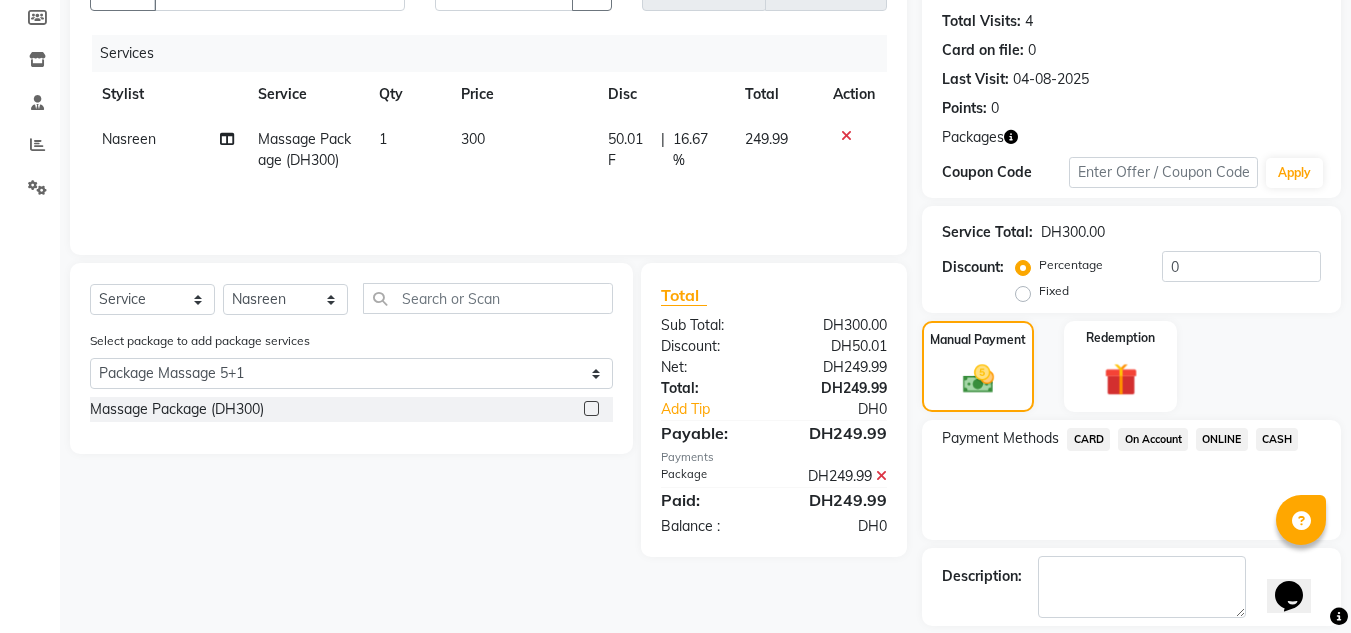 scroll, scrollTop: 304, scrollLeft: 0, axis: vertical 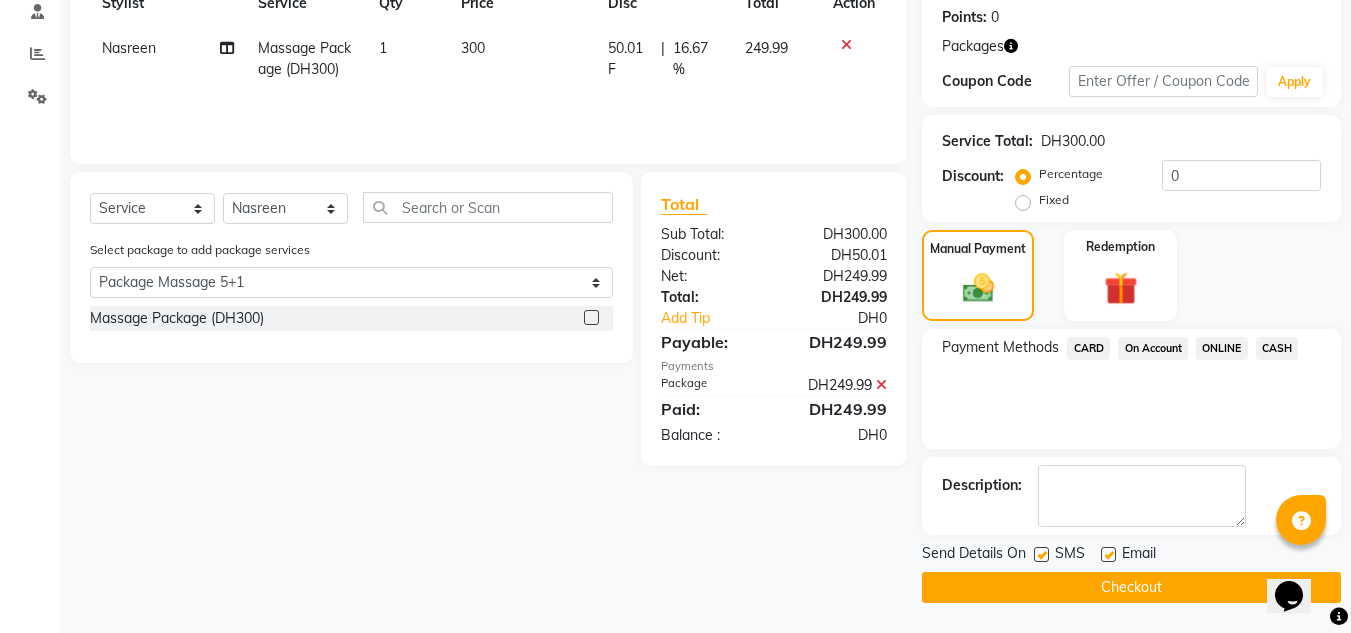 click on "Checkout" 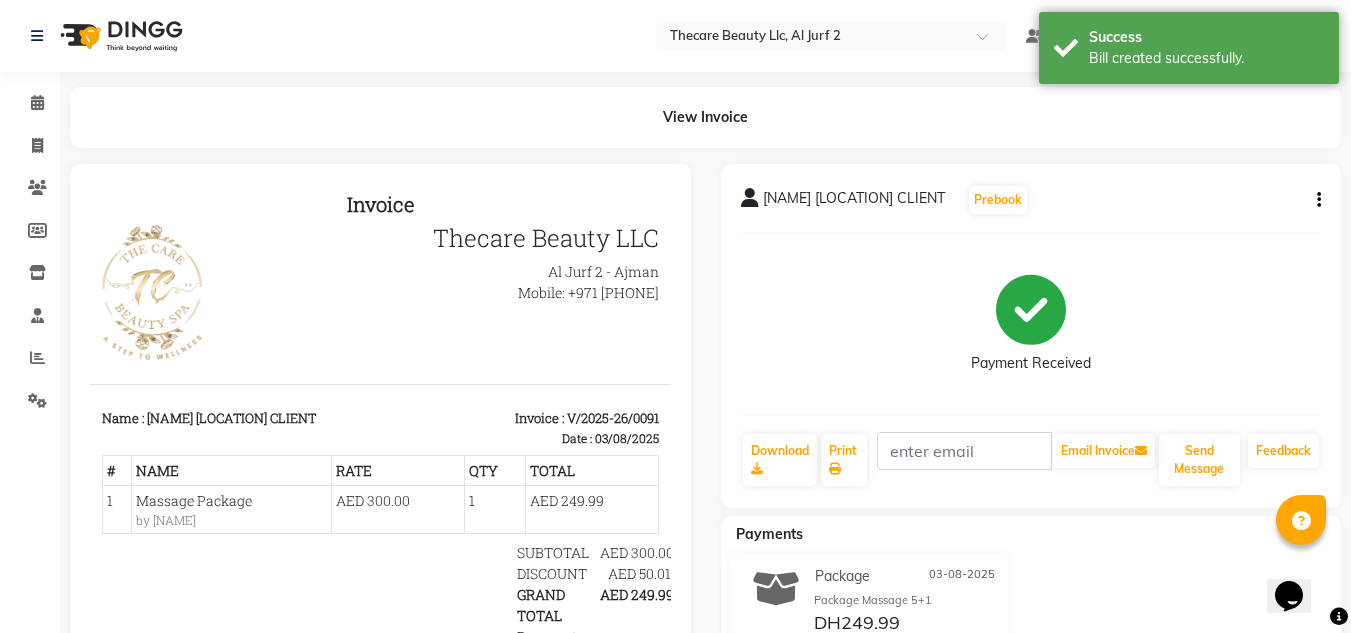 scroll, scrollTop: 0, scrollLeft: 0, axis: both 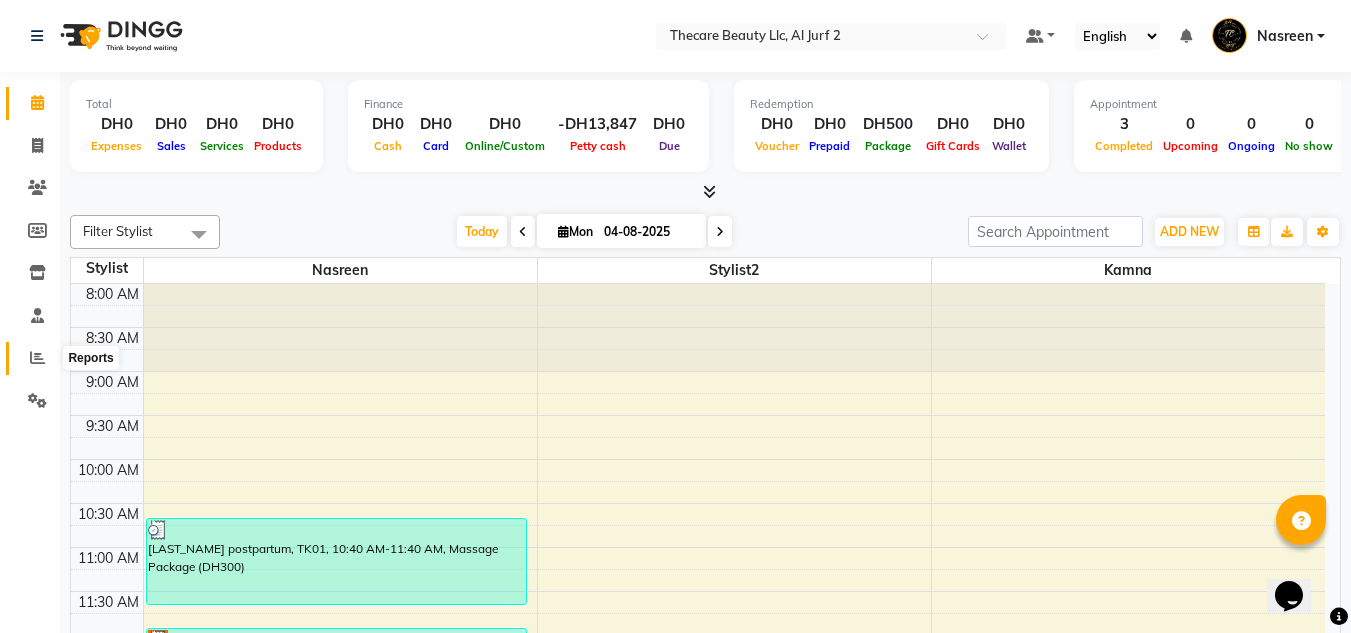 click 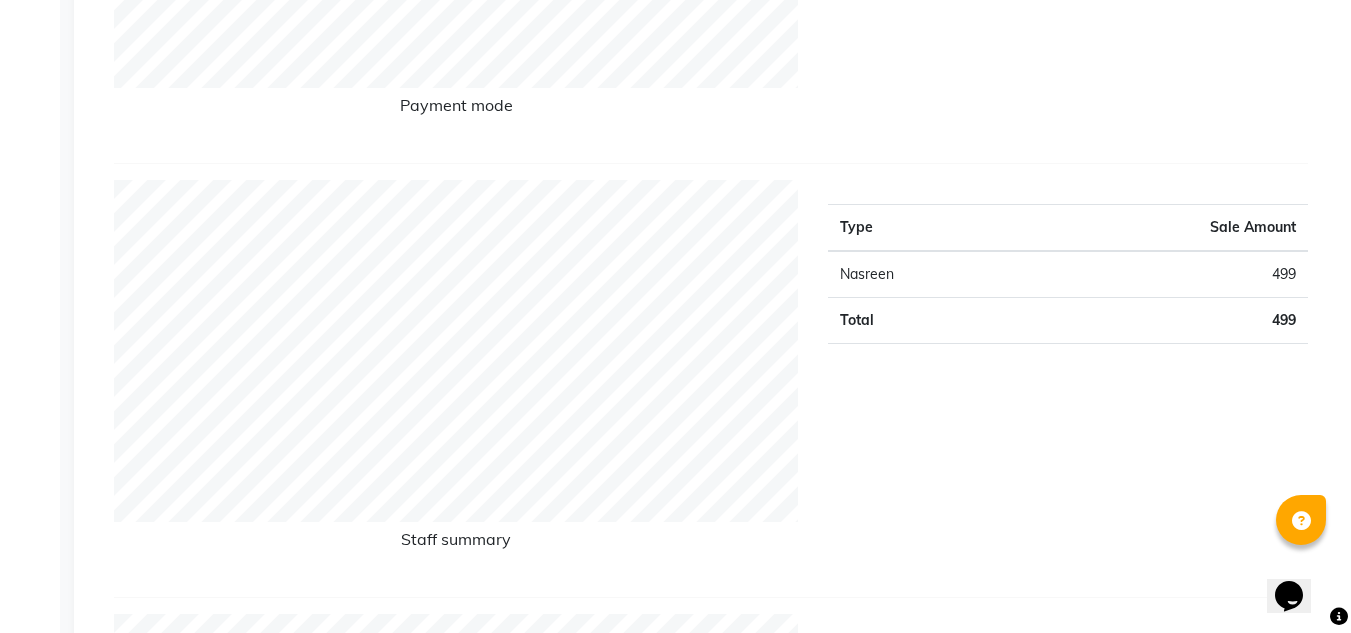 scroll, scrollTop: 630, scrollLeft: 0, axis: vertical 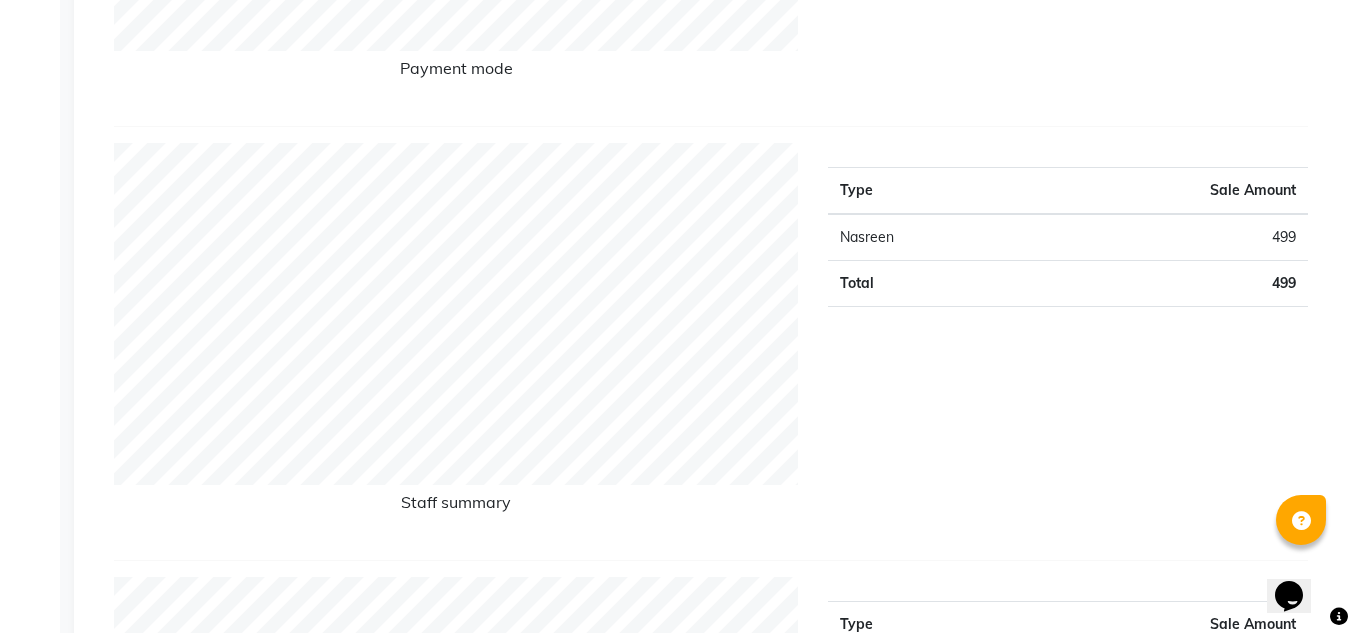 click on "Favorites All Sales Sales Target Staff Invoice Membership Inventory Customer Expense  Day   Week   Month   Custom Range  Select Report Type Selected date:  04-08-2025  Download PDF Payment mode Type Sale Amount PACKAGE 0 Total 0 Staff summary Type Sale Amount Nasreen 499 Total 499 Sales summary Type Sale Amount Memberships 0 Vouchers 0 Gift card 0 Products 0 Packages 0 Tips 0 Prepaid 0 Services 499 Fee 0 Total 499 Service by category Type Sale Amount Others – خدمات أخرى 499 Total 499 Service sales Type Sale Amount Massage Package 499 Total 499 ★ Mark as Favorite  Choose how you'd like to save "" report to favorites  Save to Personal Favorites:   Only you can see this report in your favorites tab. Share with Organization:   Everyone in your organization can see this report in their favorites tab.  Save to Favorites" 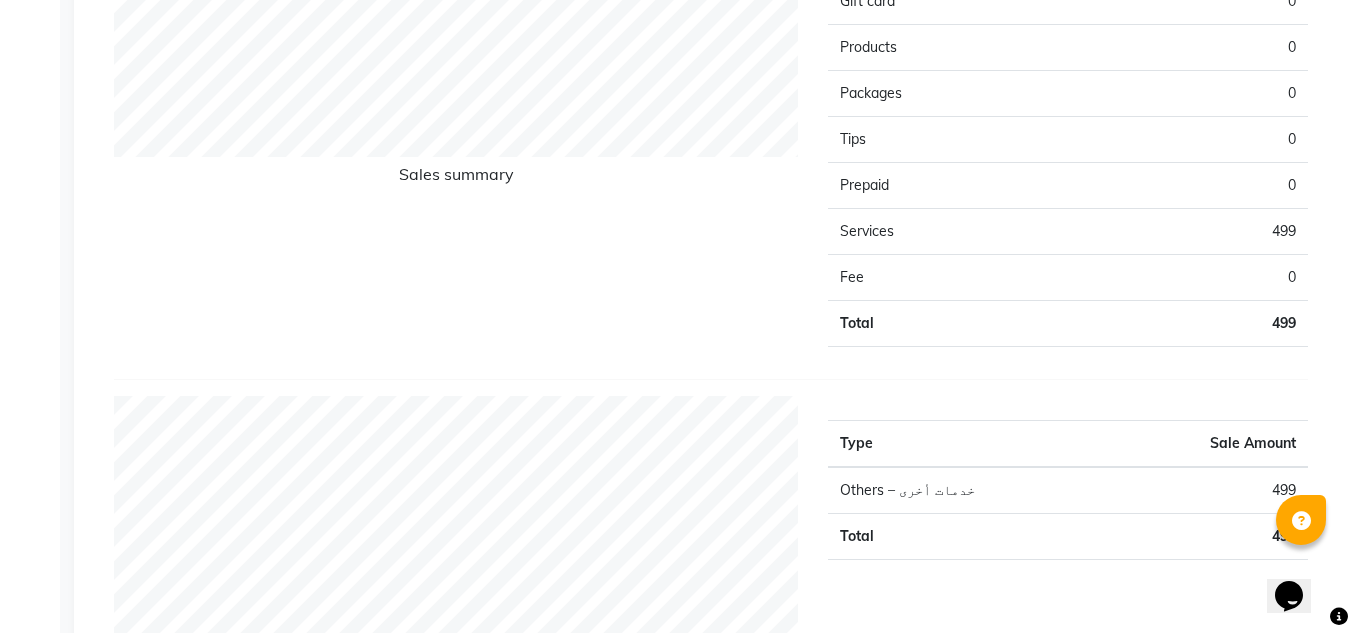 scroll, scrollTop: 1396, scrollLeft: 0, axis: vertical 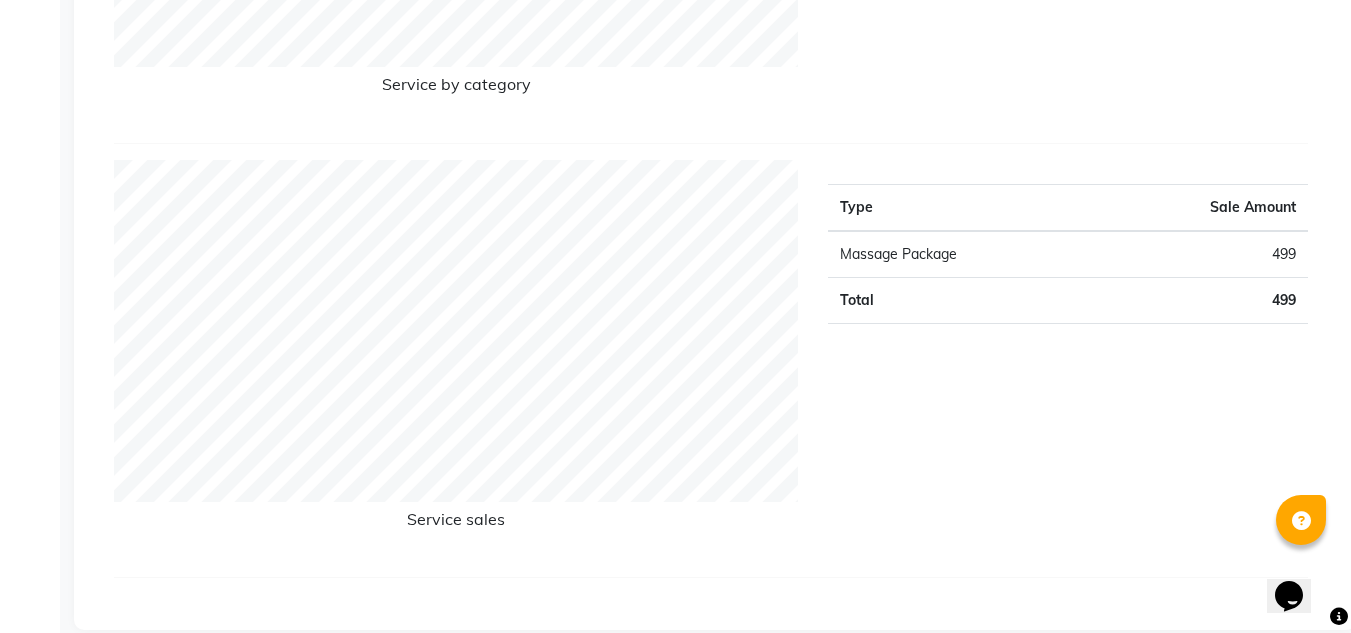 click on "Type Sale Amount Massage Package 499 Total 499" 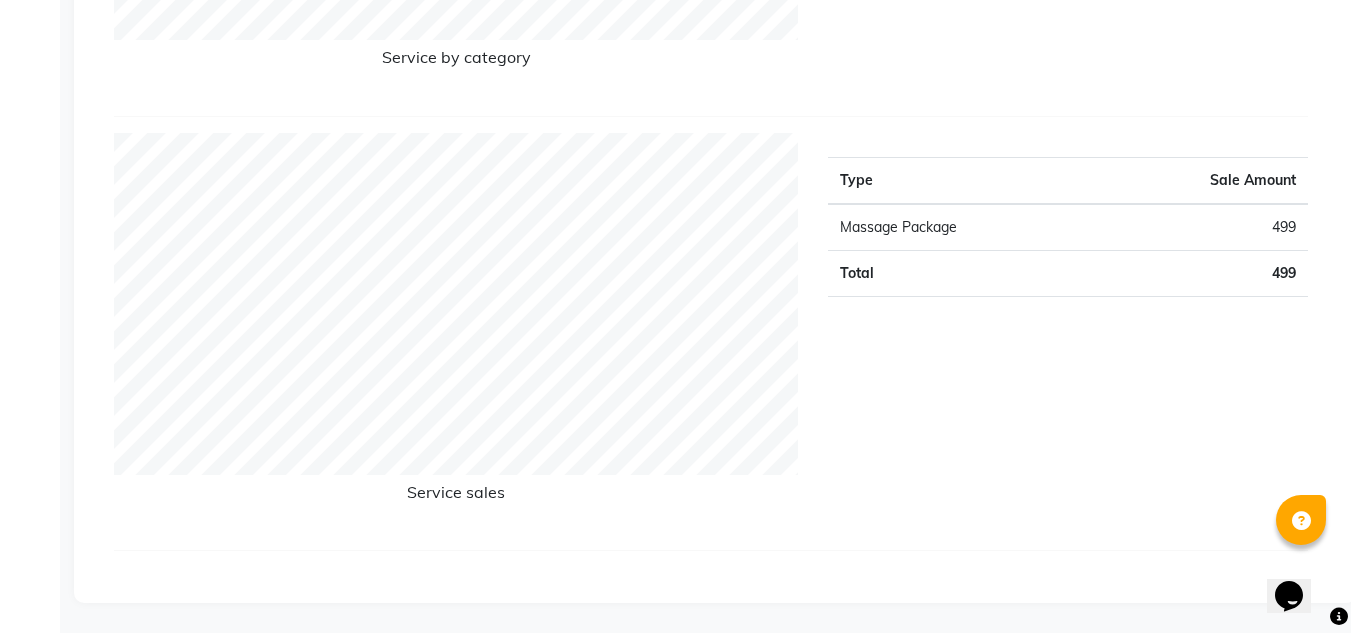 scroll, scrollTop: 1537, scrollLeft: 0, axis: vertical 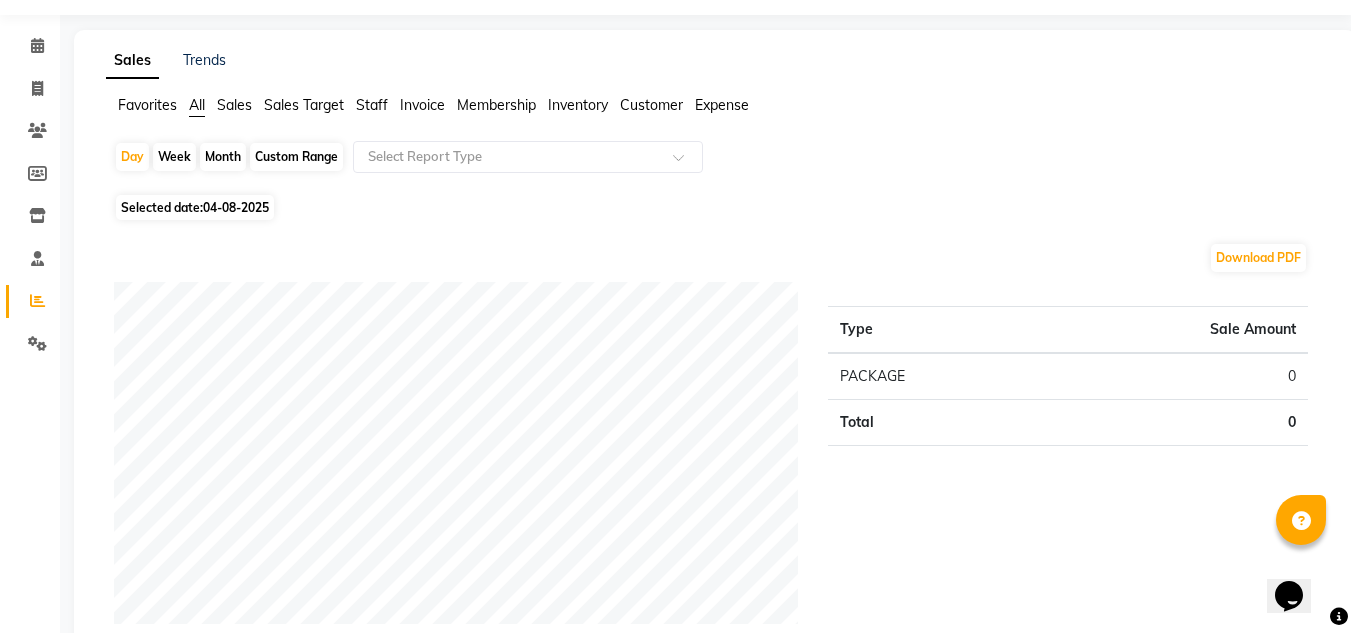 click on "Month" 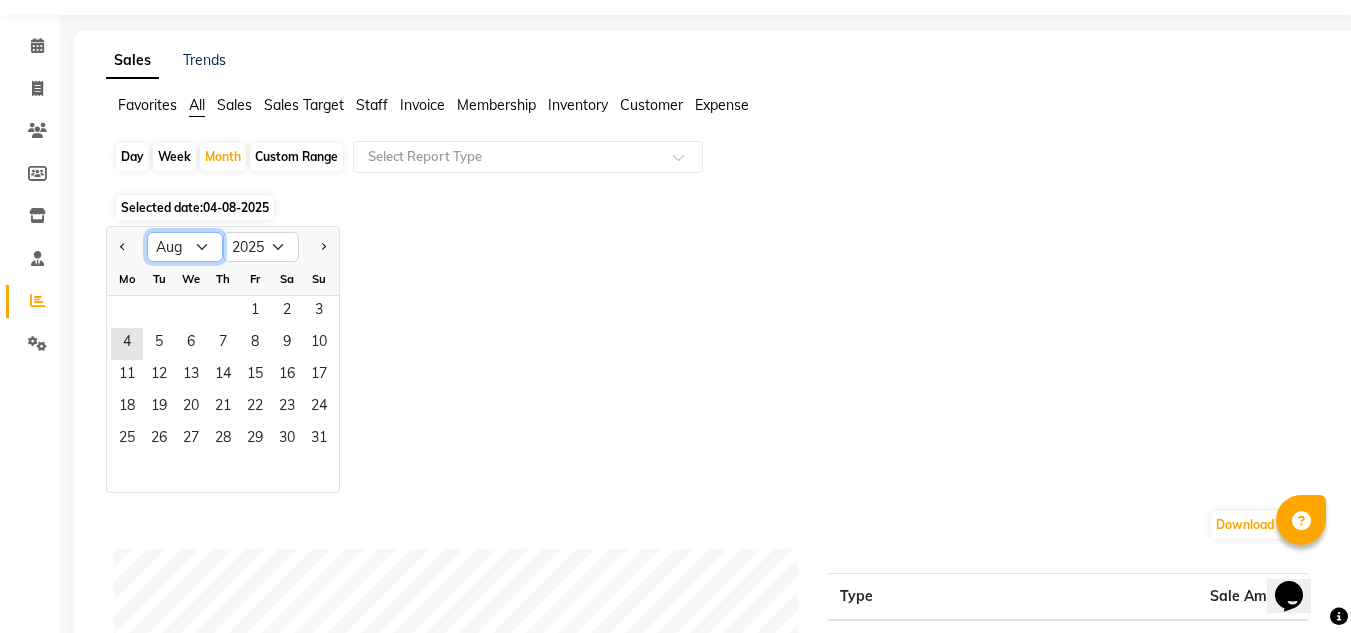 click on "Jan Feb Mar Apr May Jun Jul Aug Sep Oct Nov Dec" 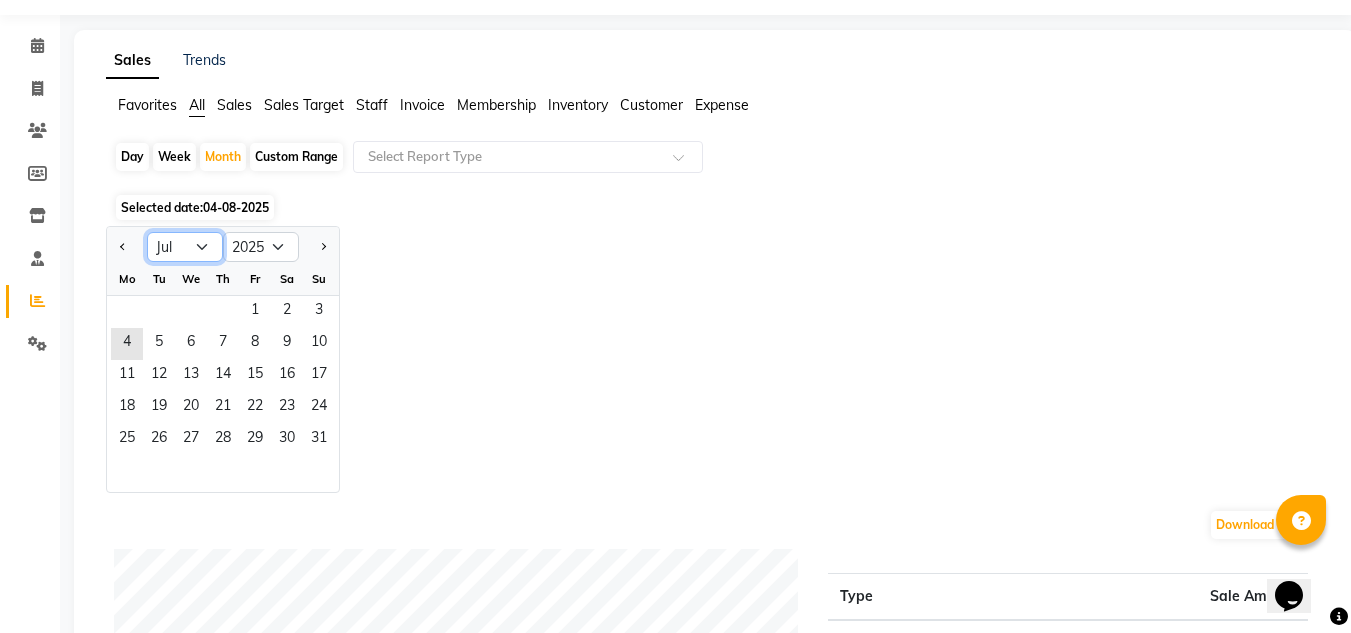click on "Jan Feb Mar Apr May Jun Jul Aug Sep Oct Nov Dec" 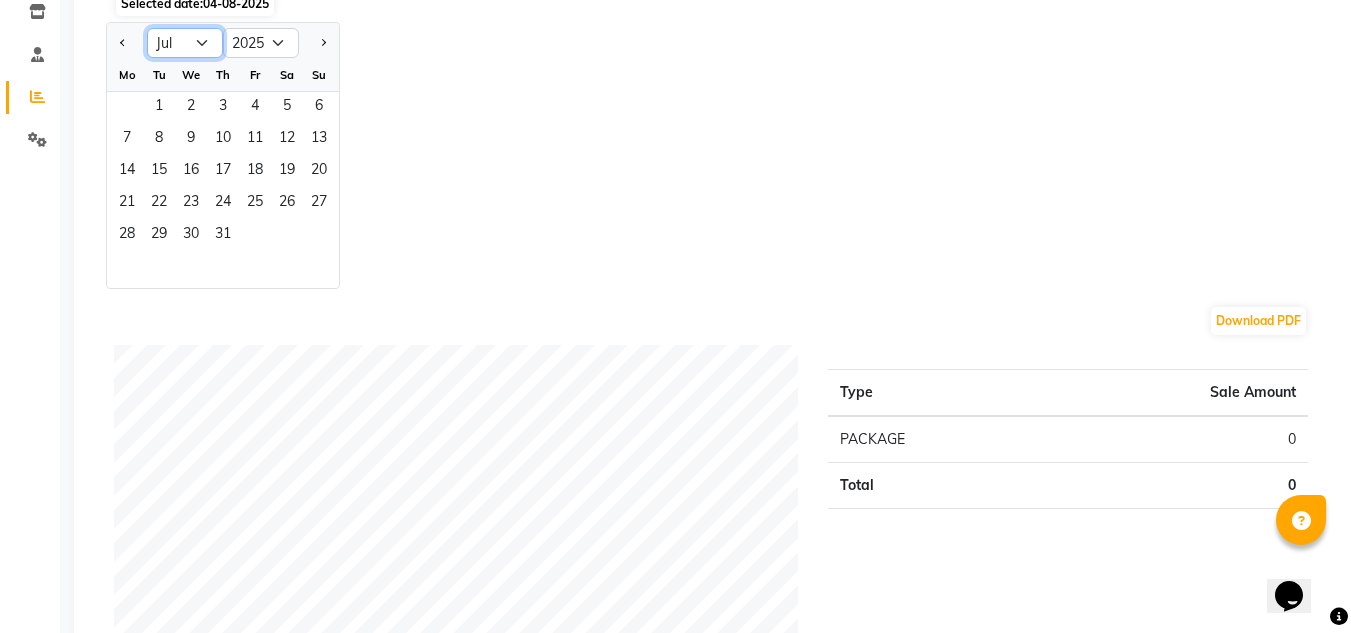 scroll, scrollTop: 241, scrollLeft: 0, axis: vertical 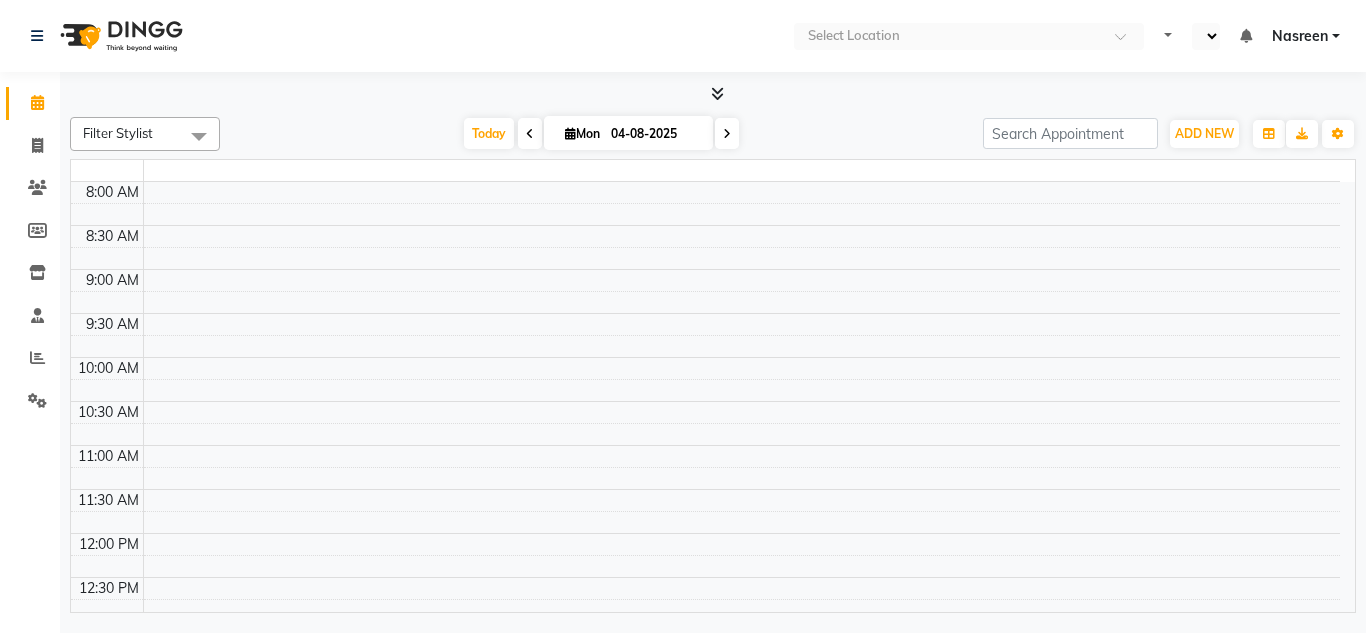 select on "en" 